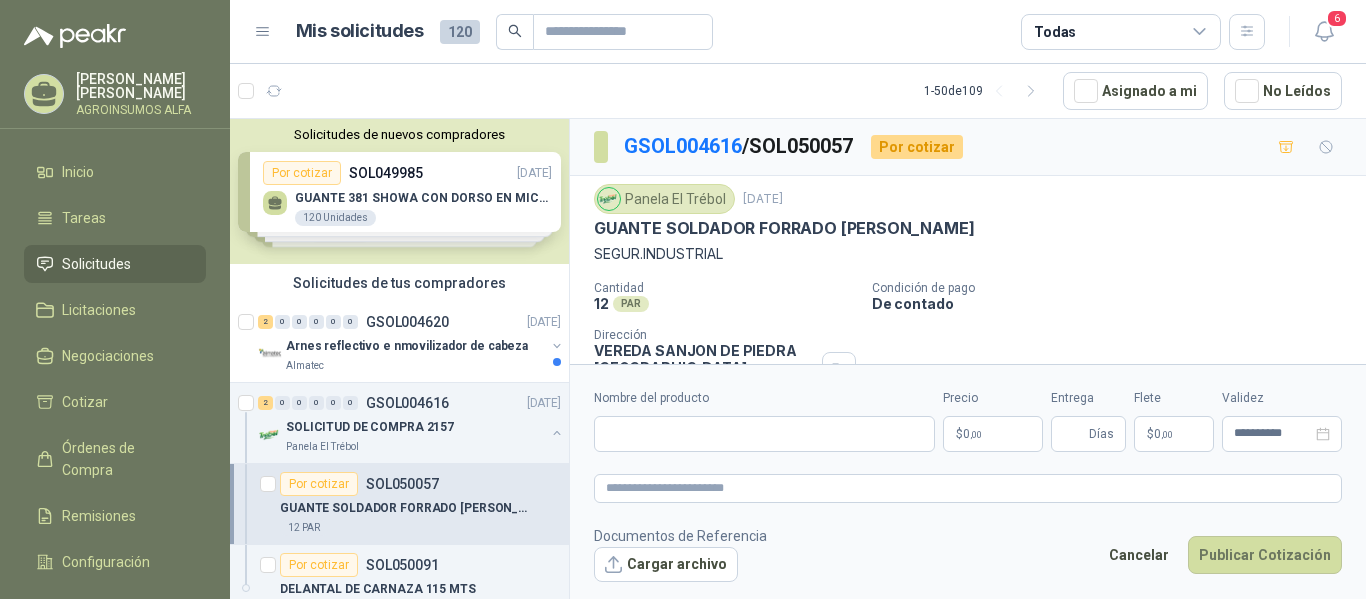 scroll, scrollTop: 0, scrollLeft: 0, axis: both 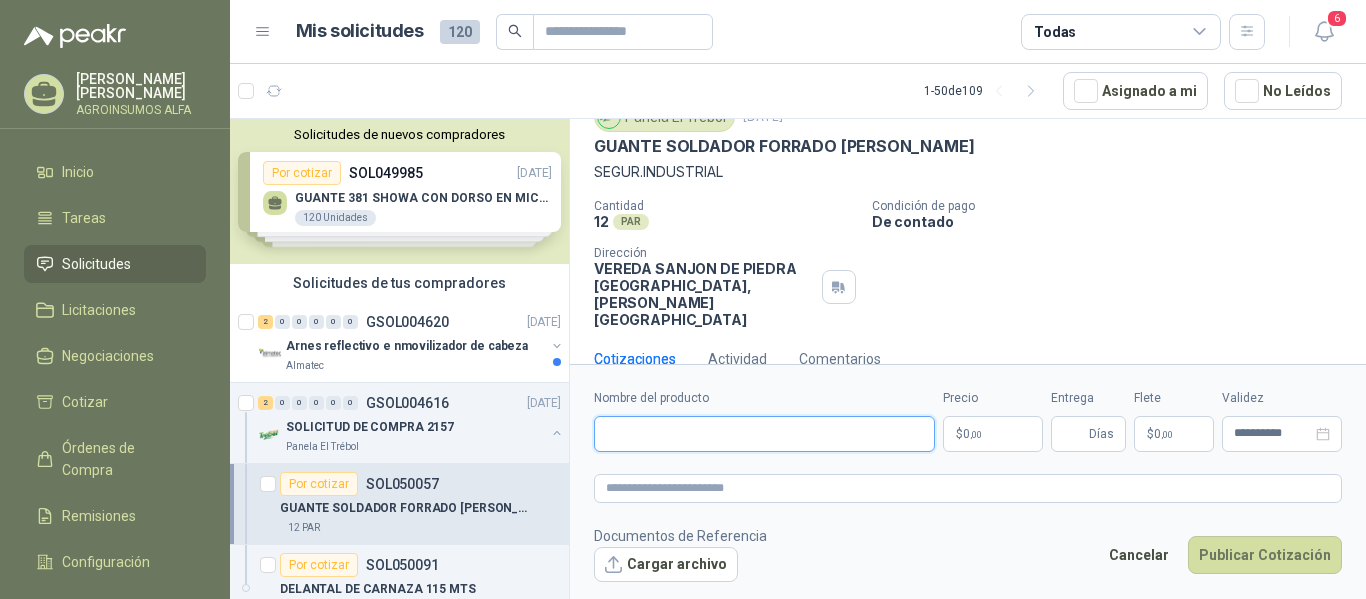 paste on "**********" 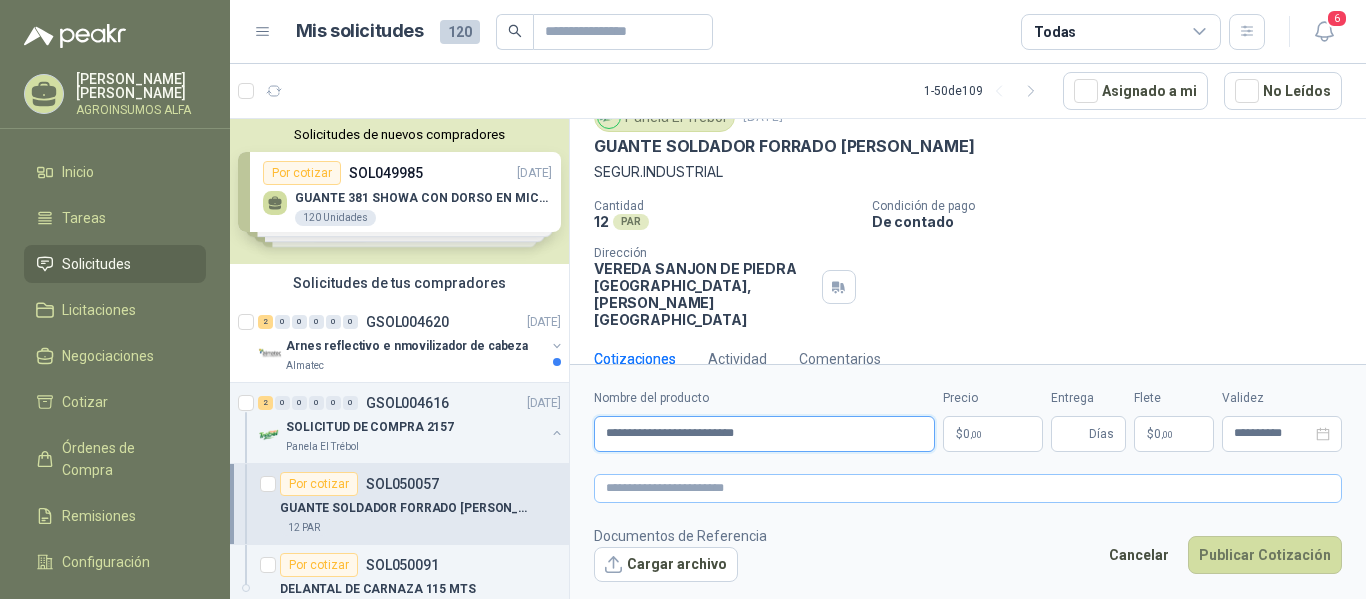 type on "**********" 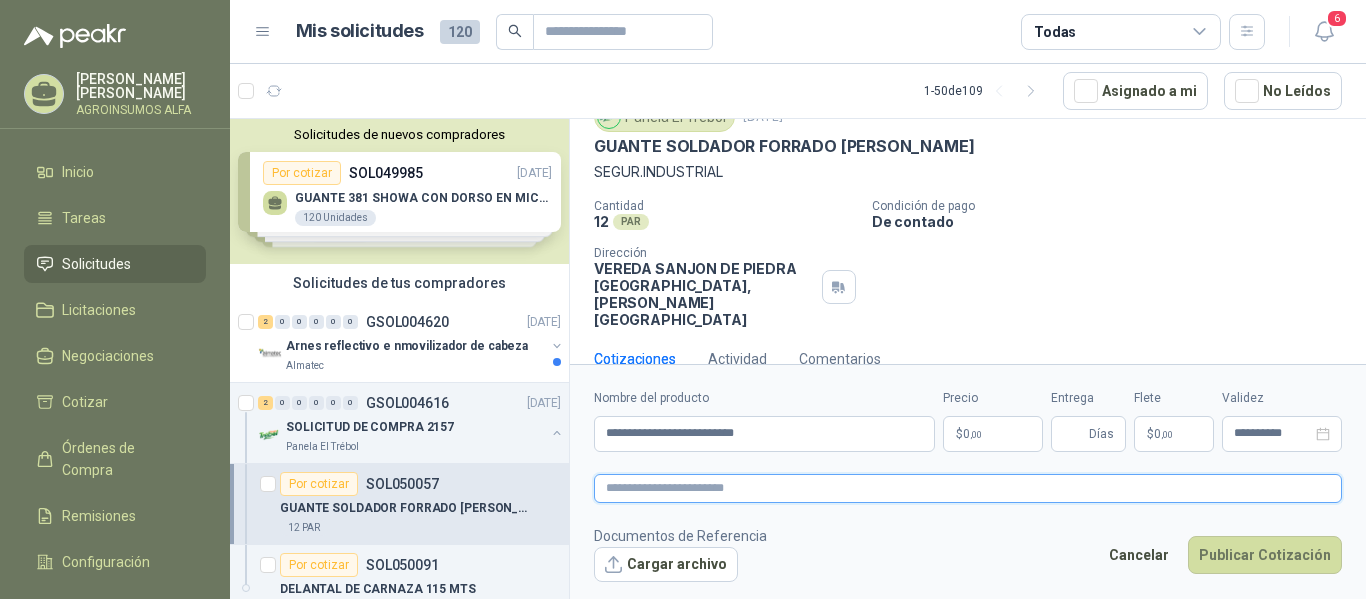 click at bounding box center [968, 488] 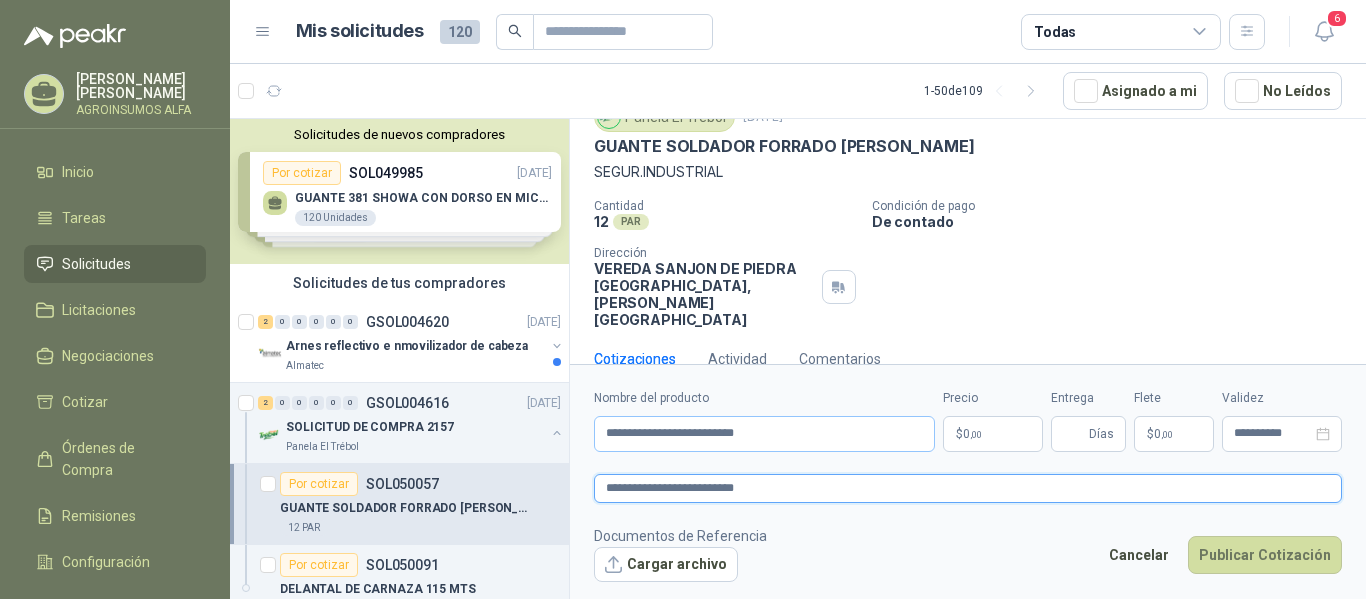 type on "**********" 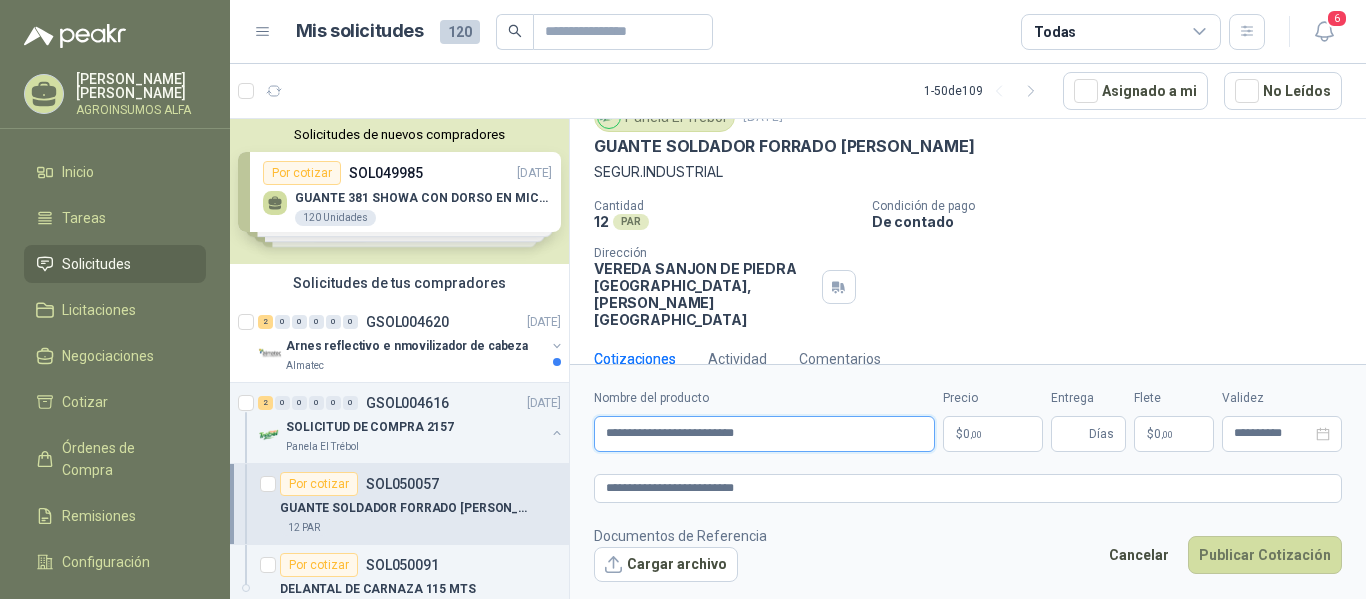 click on "**********" at bounding box center (764, 434) 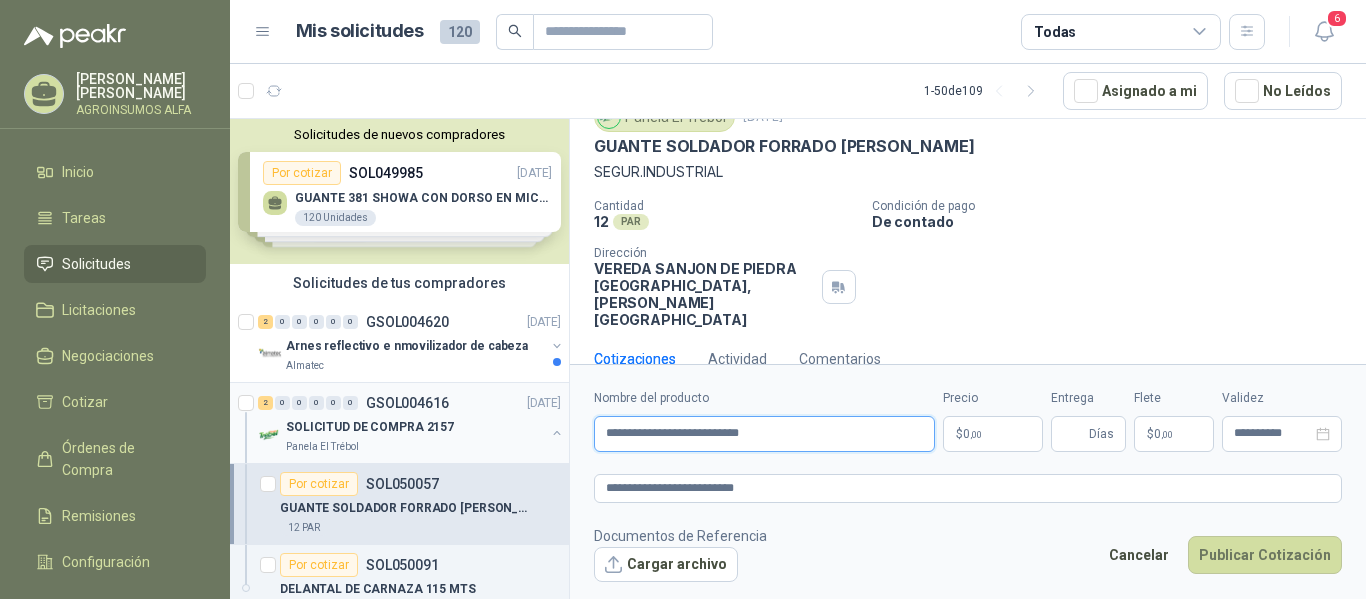 drag, startPoint x: 802, startPoint y: 438, endPoint x: 439, endPoint y: 409, distance: 364.15656 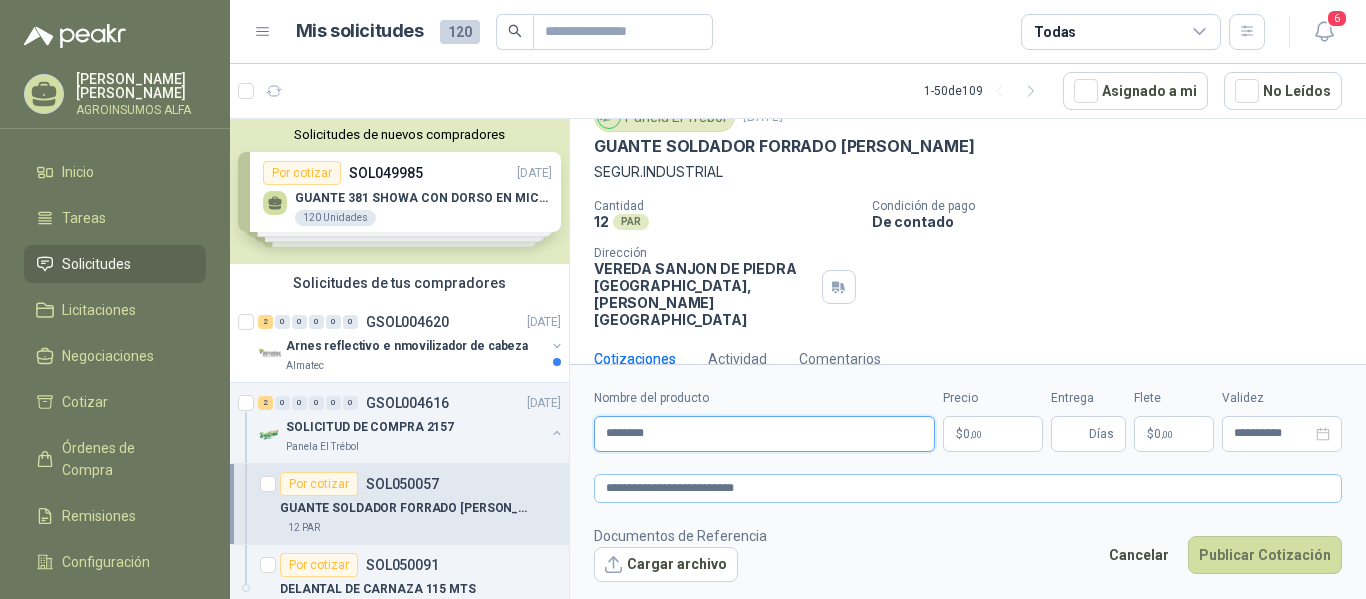 type on "********" 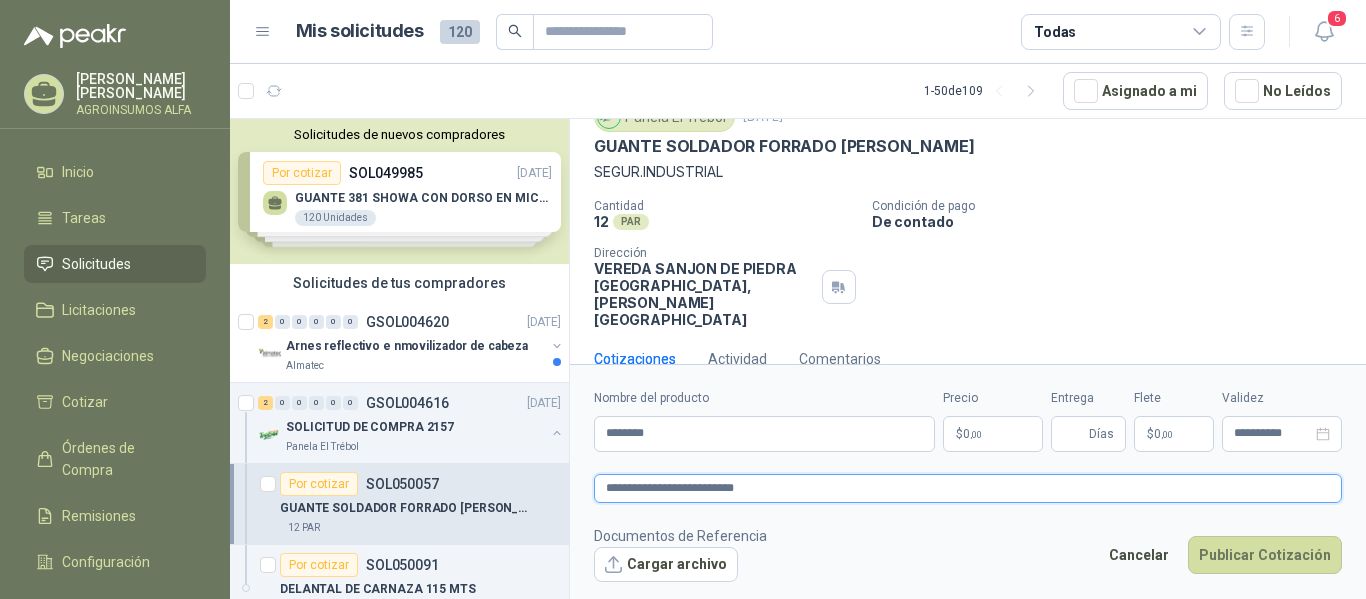 click on "**********" at bounding box center (968, 488) 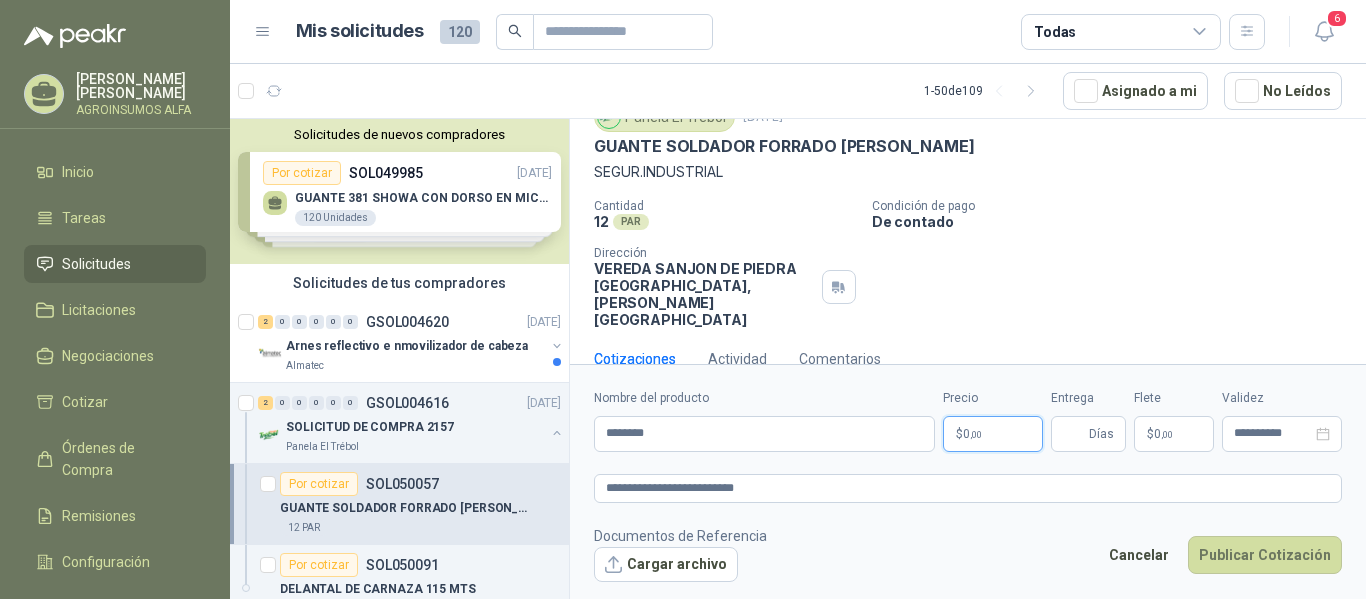 click on "0 ,00" at bounding box center (972, 434) 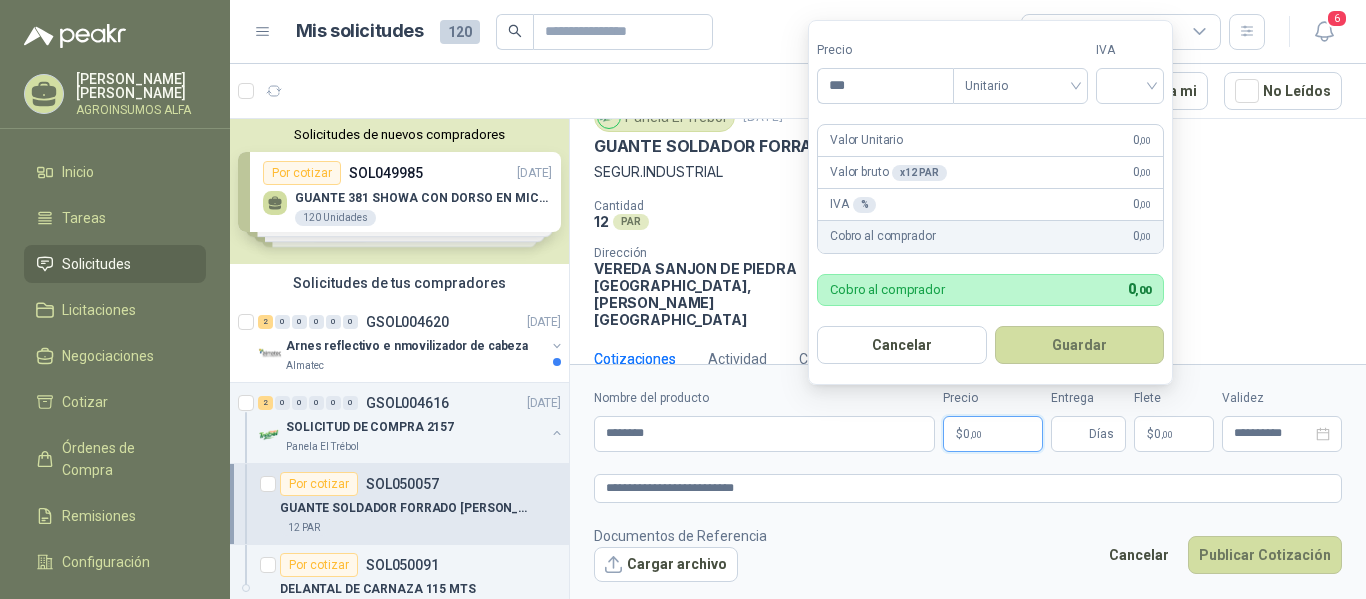 drag, startPoint x: 861, startPoint y: 89, endPoint x: 799, endPoint y: 87, distance: 62.03225 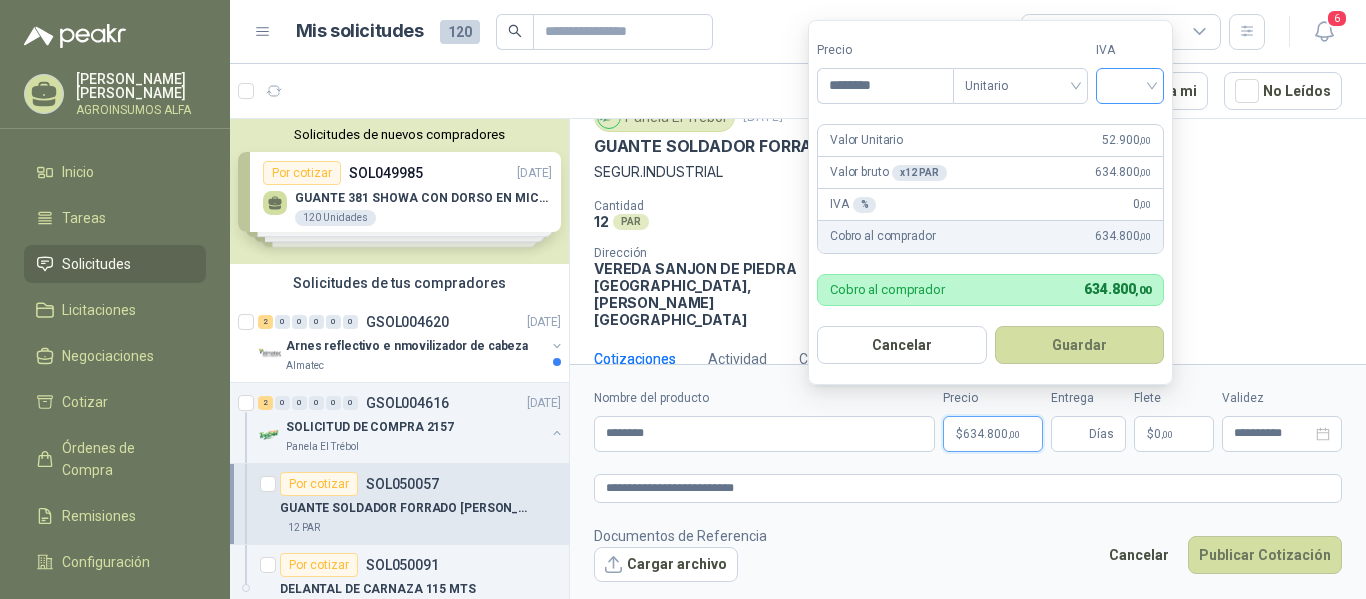 type on "********" 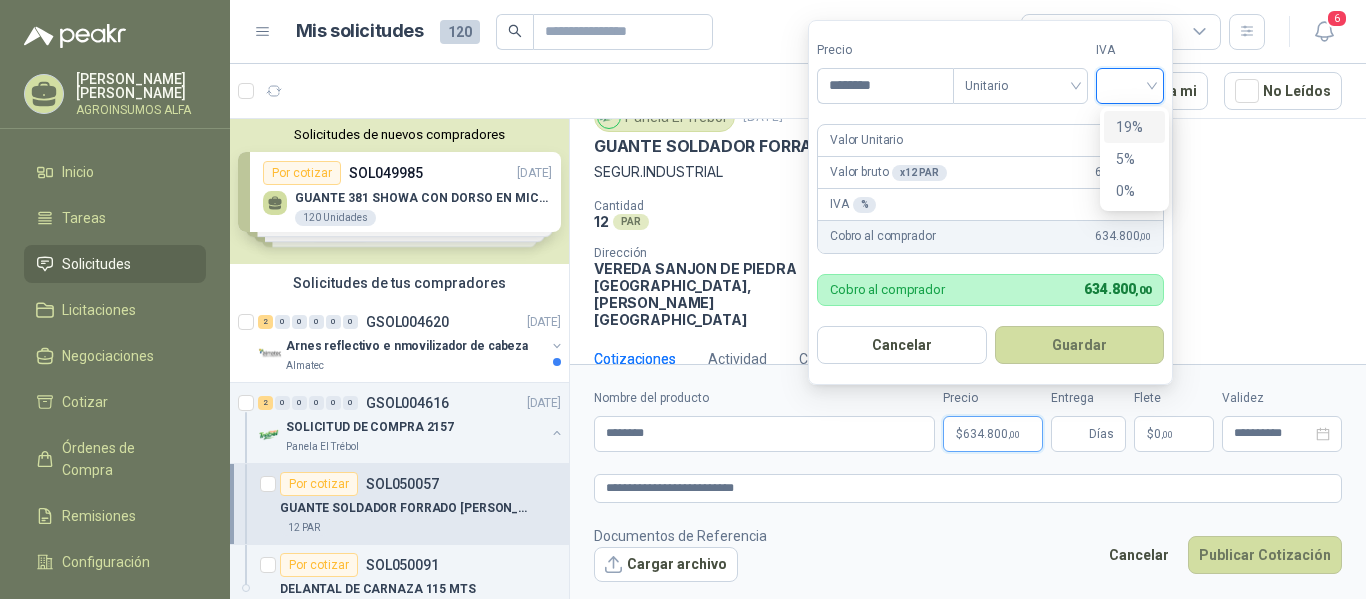 click on "19%" at bounding box center (1134, 127) 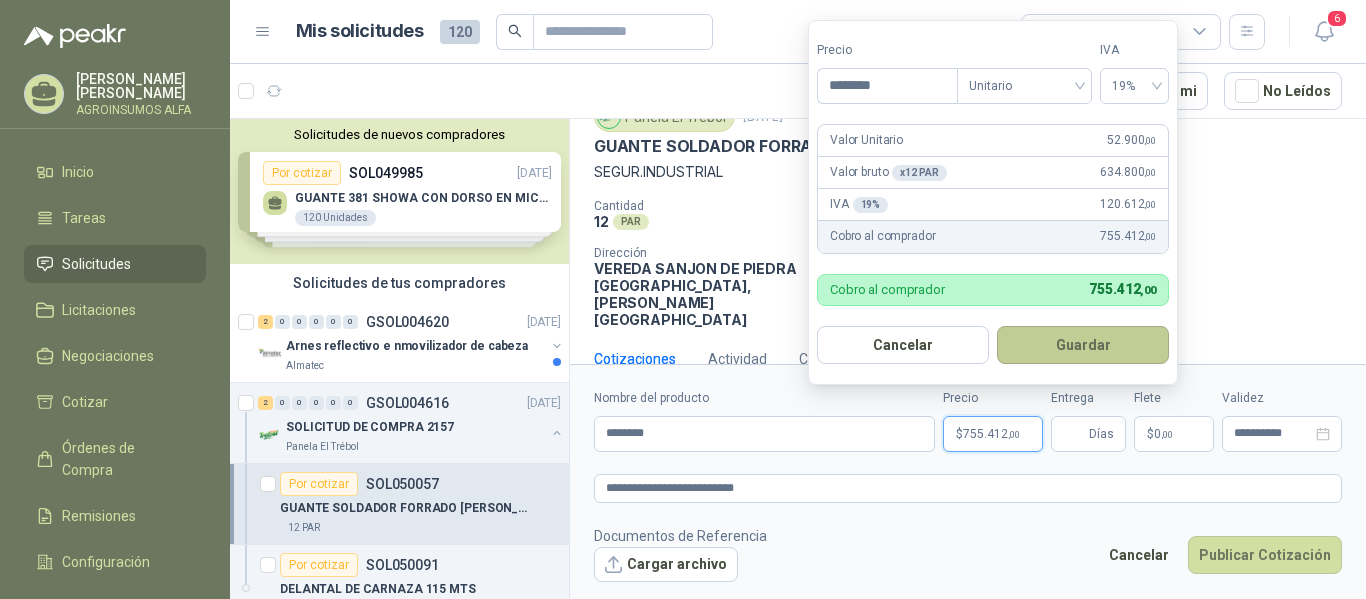 click on "Guardar" at bounding box center (1083, 345) 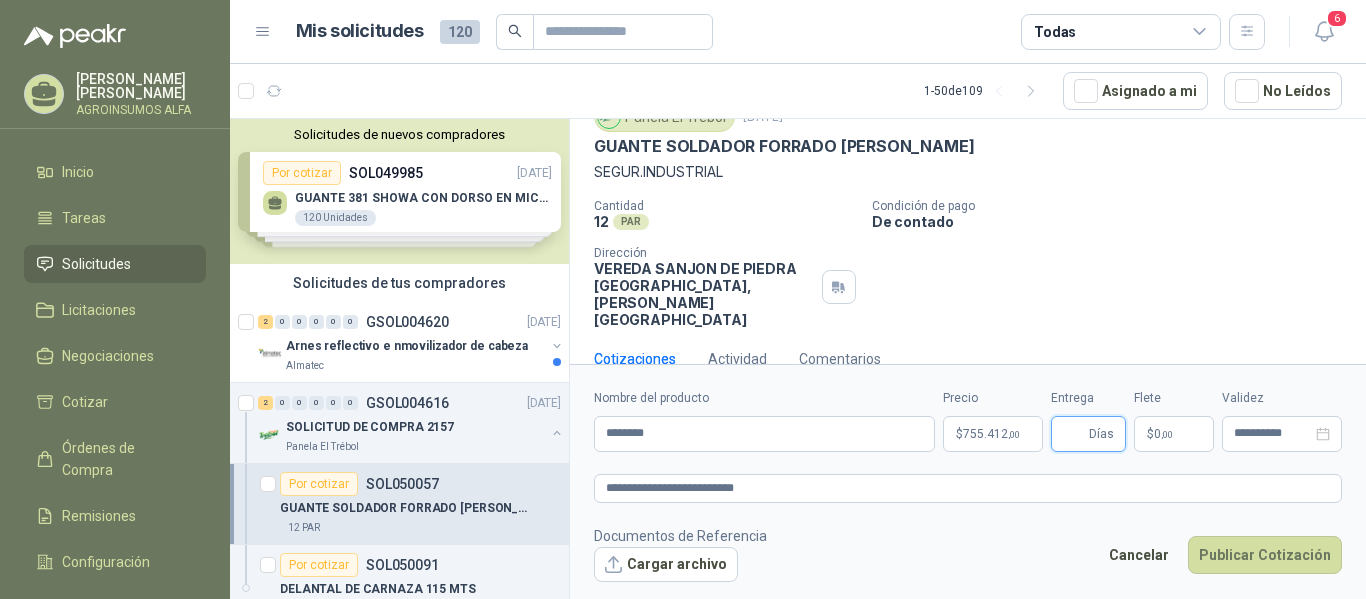 click on "Entrega" at bounding box center [1074, 434] 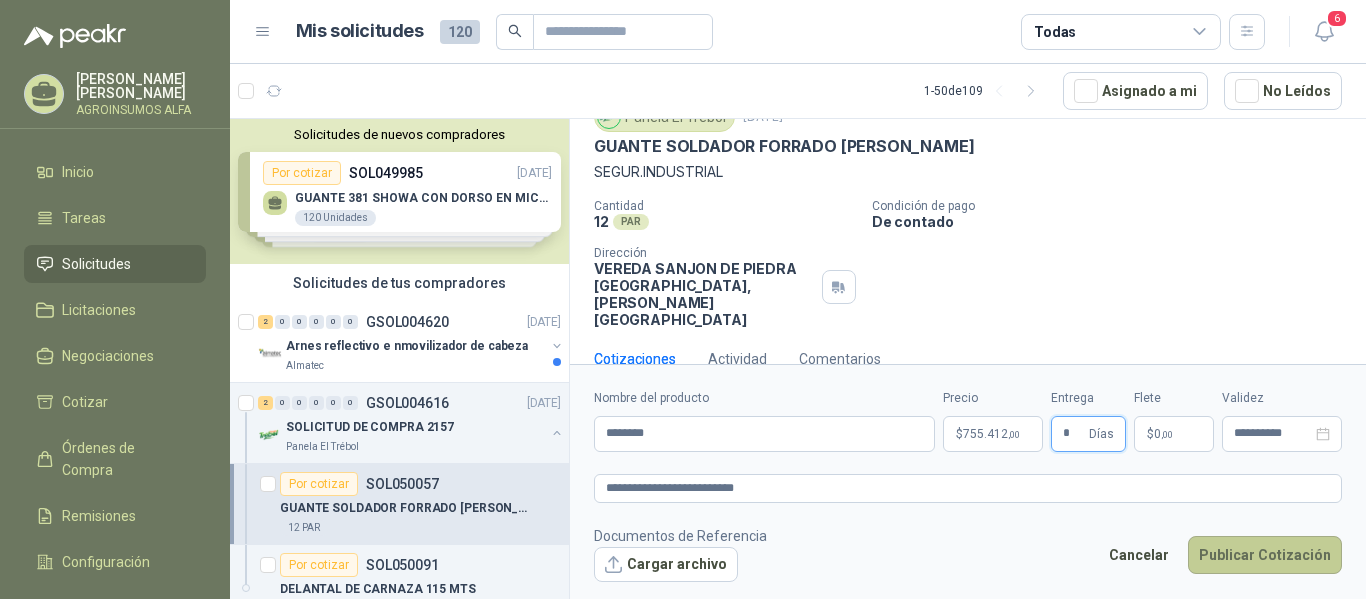 type on "*" 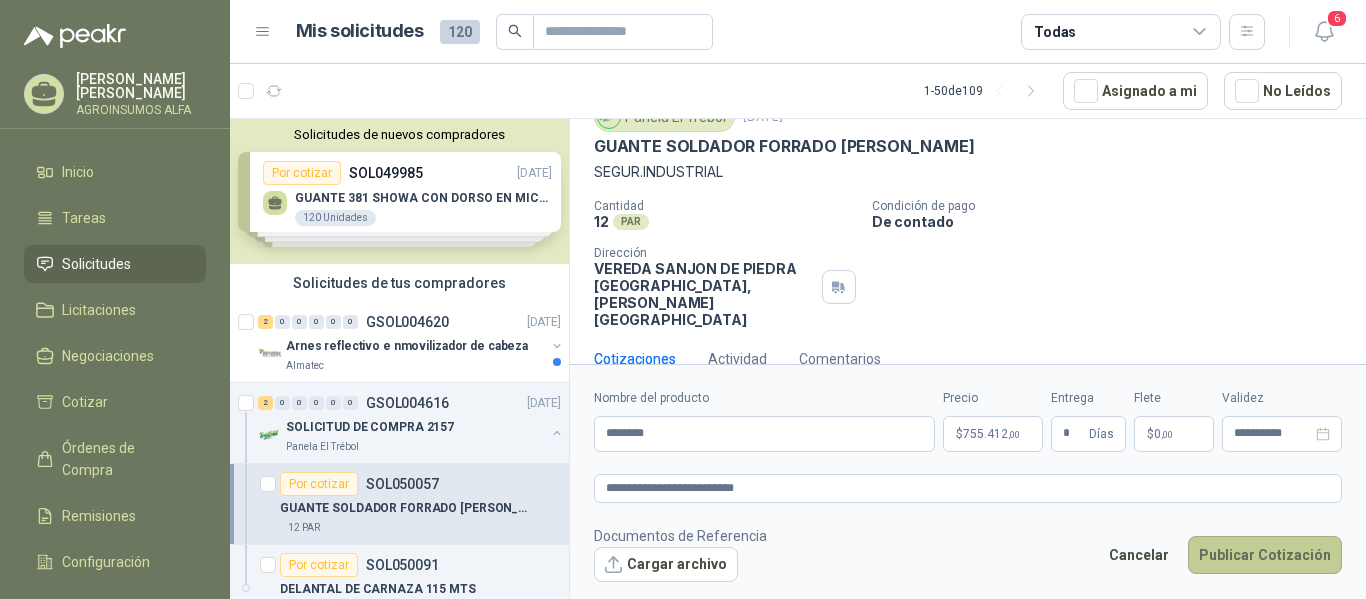 click on "Publicar Cotización" at bounding box center [1265, 555] 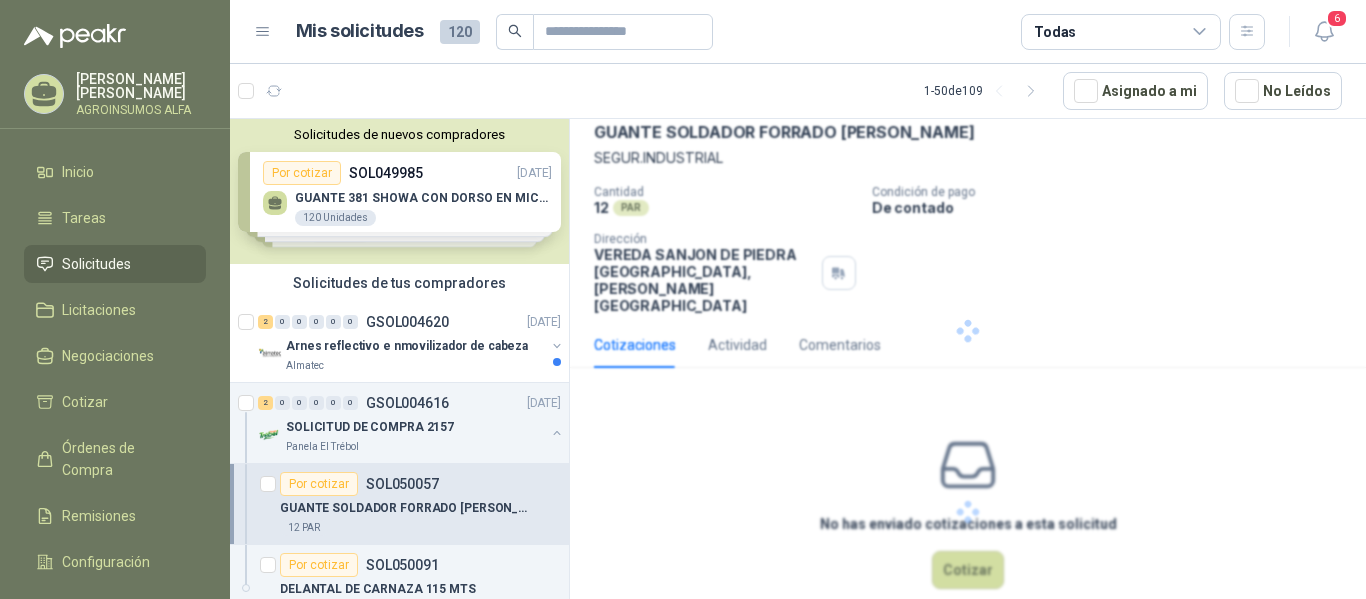 scroll, scrollTop: 0, scrollLeft: 0, axis: both 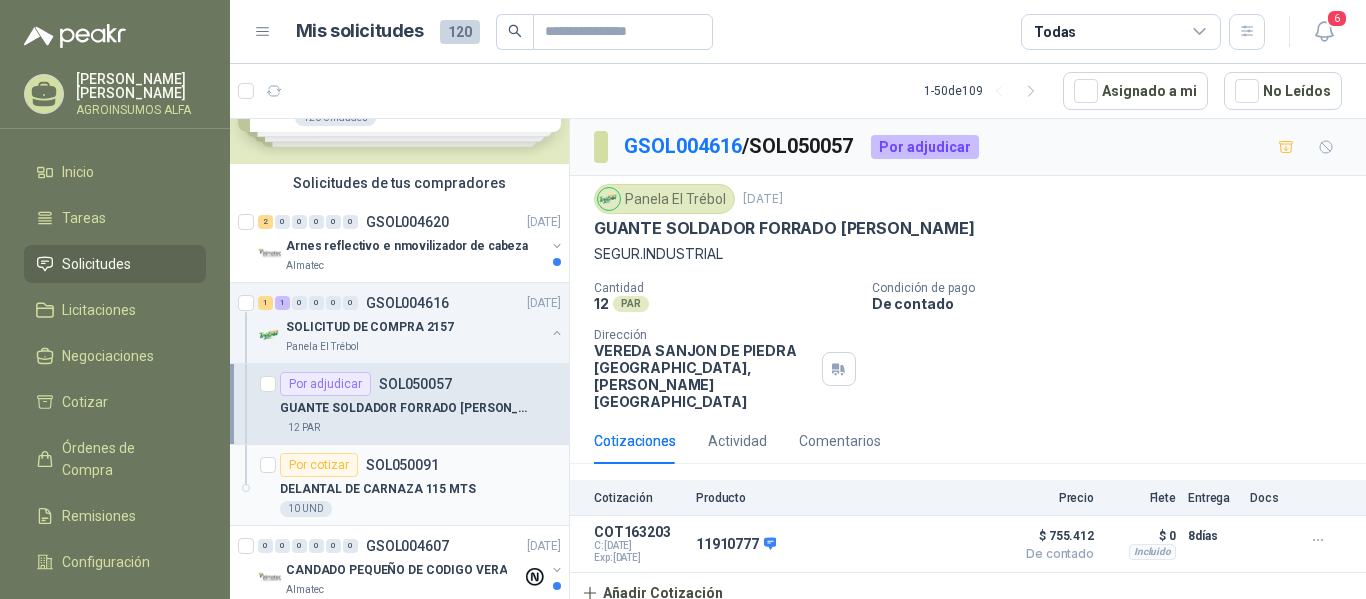 click on "DELANTAL DE CARNAZA 115 MTS" at bounding box center (378, 489) 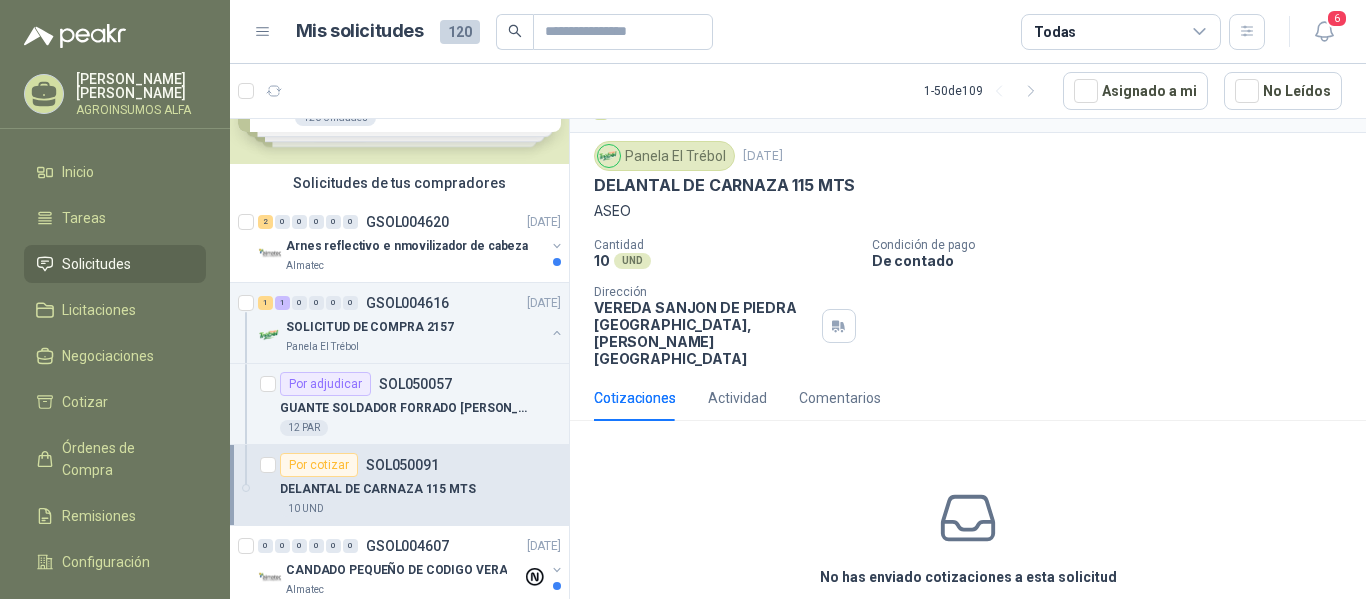 scroll, scrollTop: 0, scrollLeft: 0, axis: both 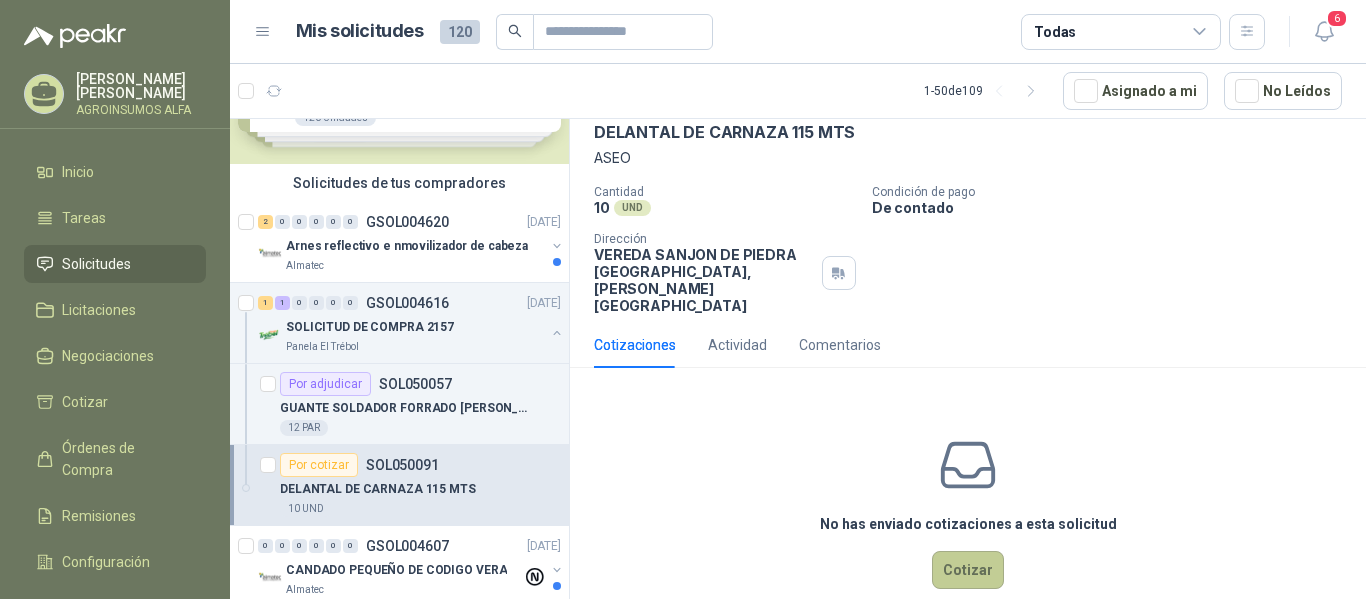 click on "Cotizar" at bounding box center (968, 570) 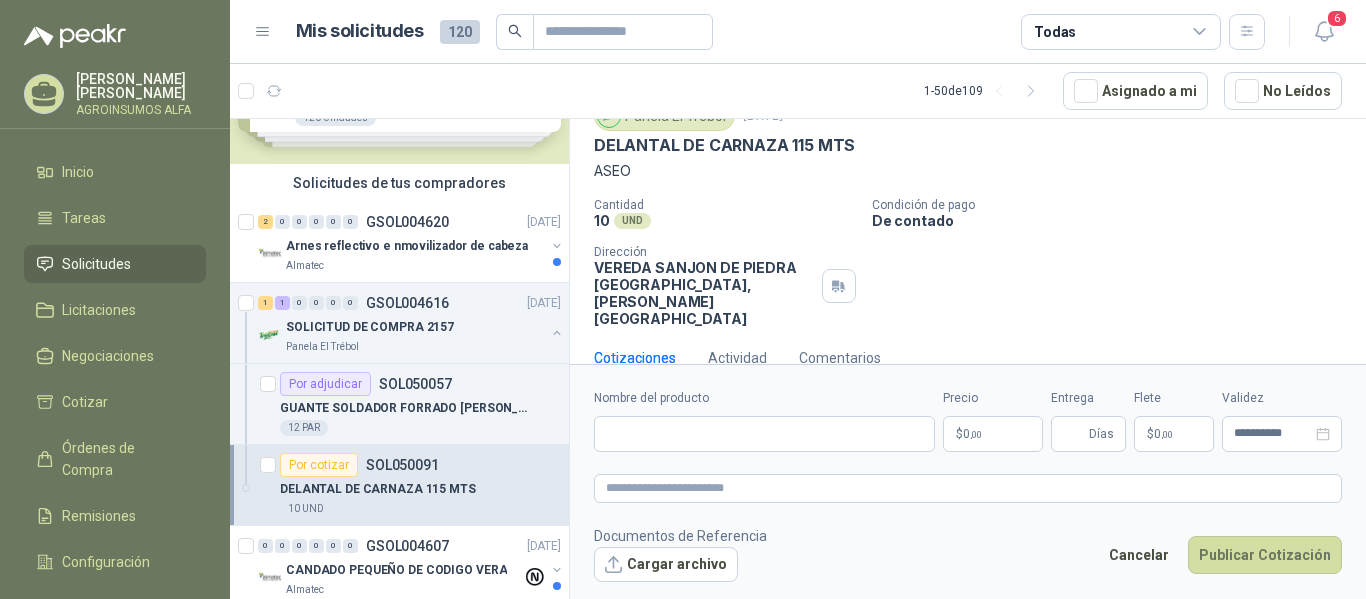 scroll, scrollTop: 82, scrollLeft: 0, axis: vertical 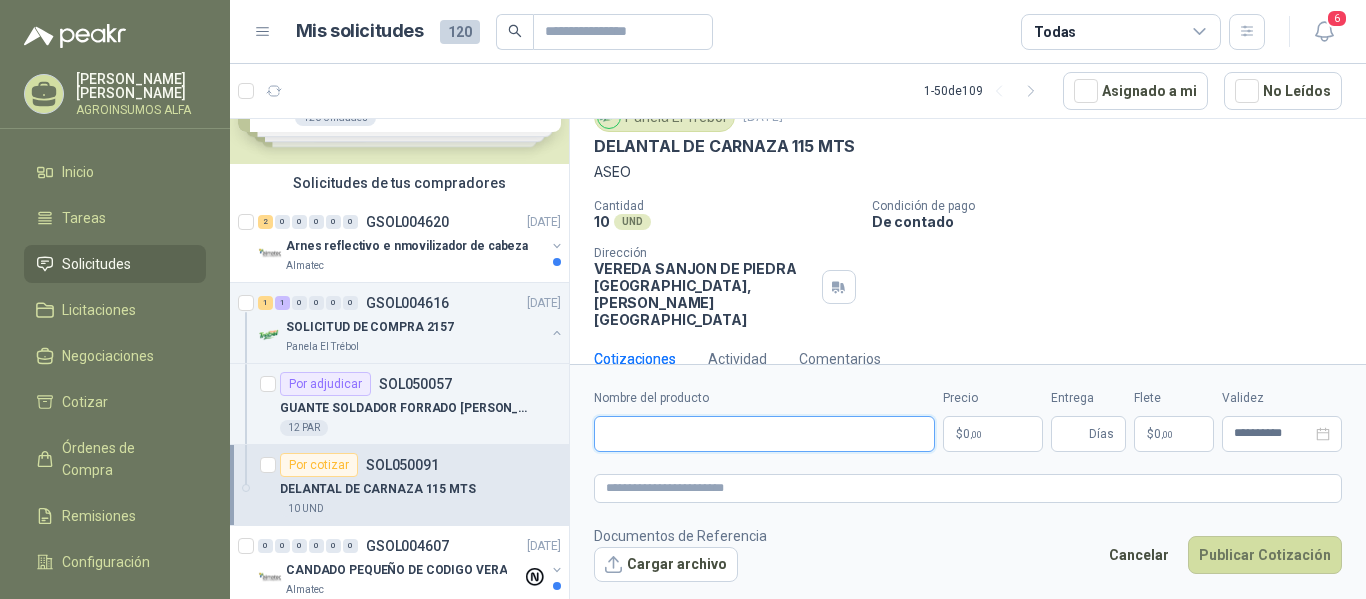 click on "Nombre del producto" at bounding box center [764, 434] 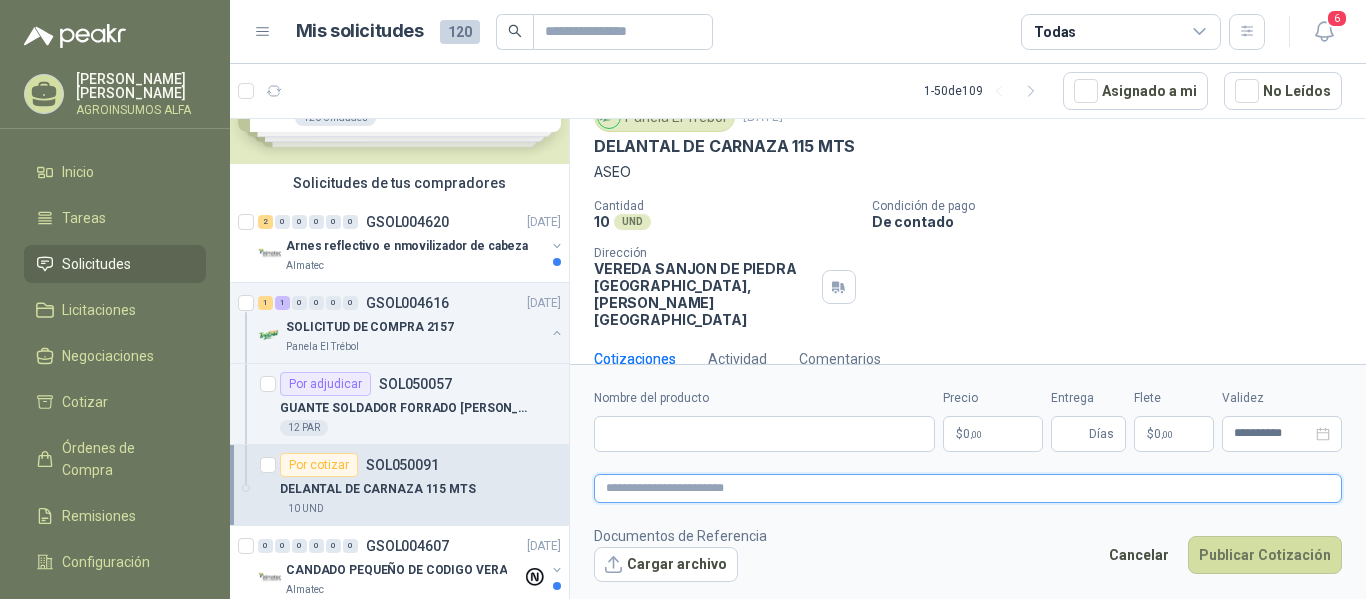 click at bounding box center [968, 488] 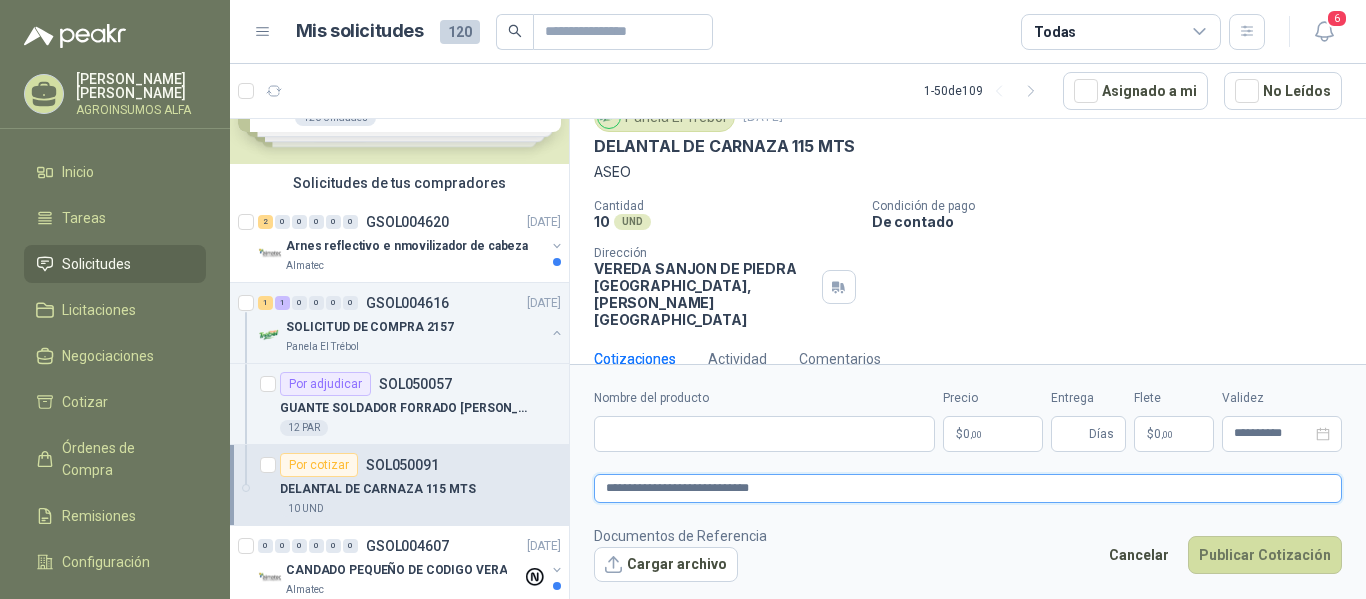 type on "**********" 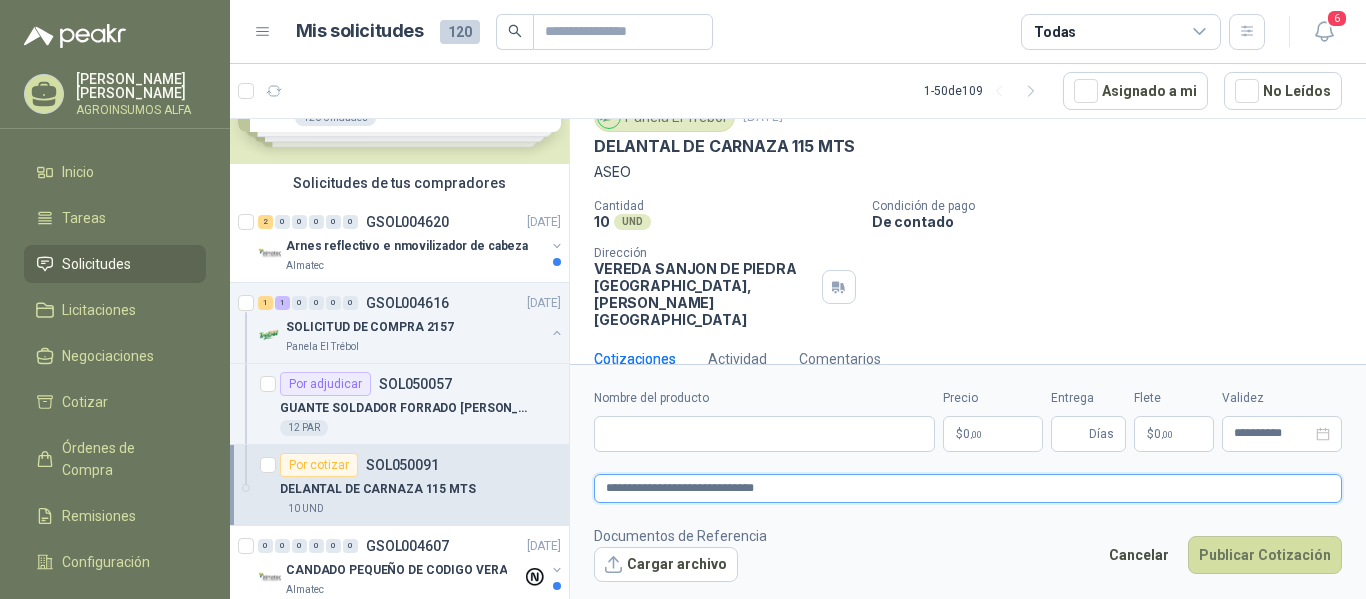 paste on "**********" 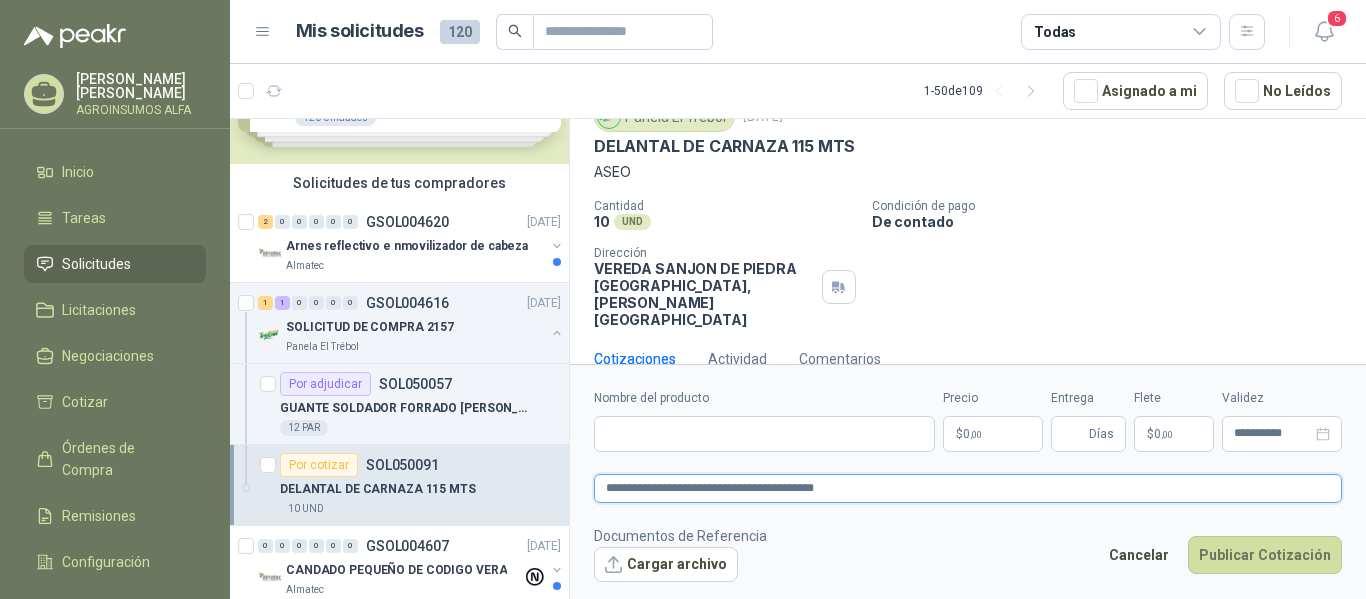 type on "**********" 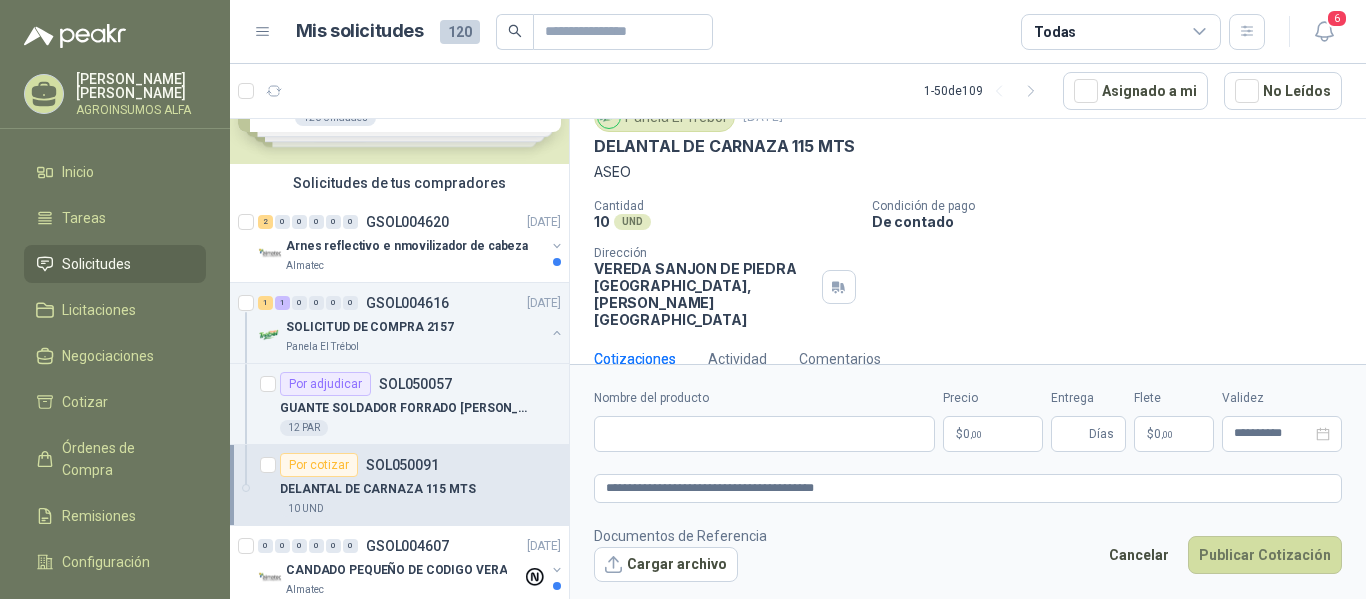 click on "Documentos de Referencia Cargar archivo Cancelar Publicar Cotización" at bounding box center (968, 554) 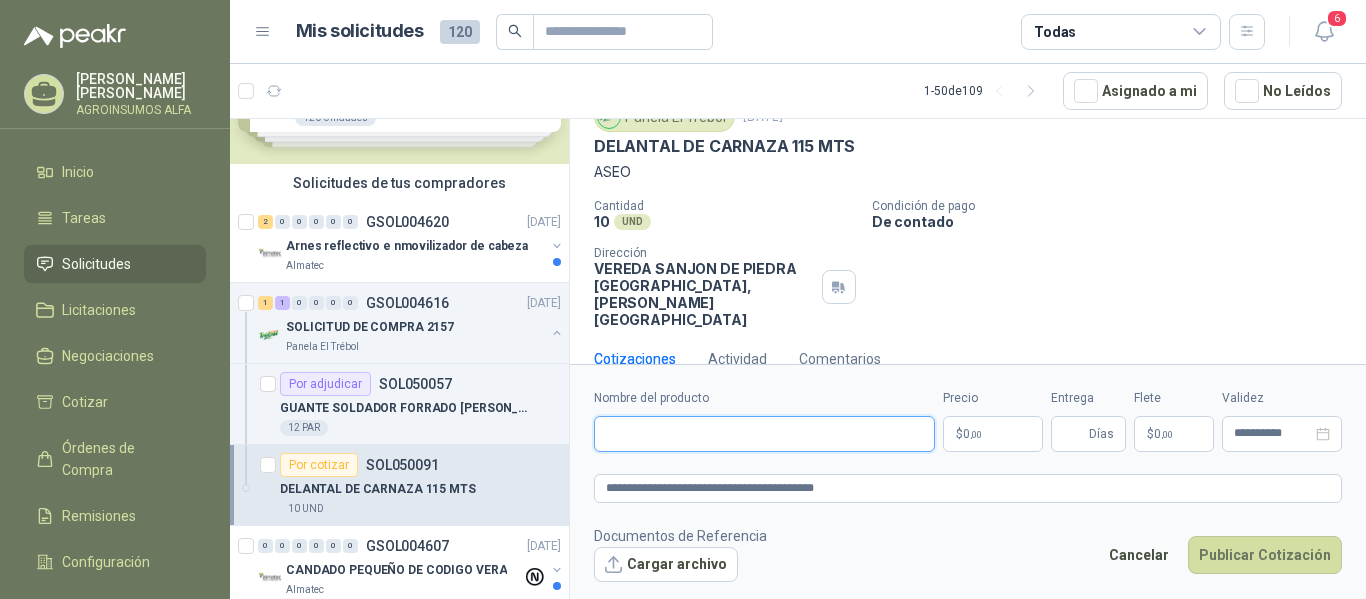 click on "Nombre del producto" at bounding box center [764, 434] 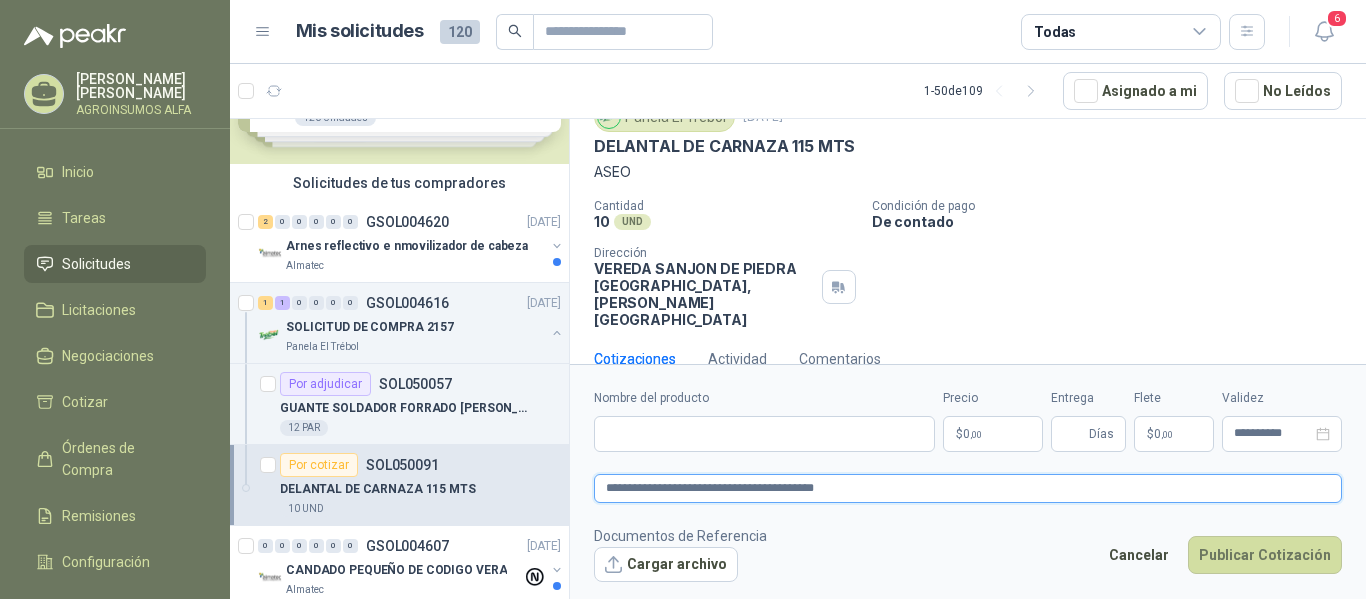 drag, startPoint x: 874, startPoint y: 488, endPoint x: 393, endPoint y: 475, distance: 481.17563 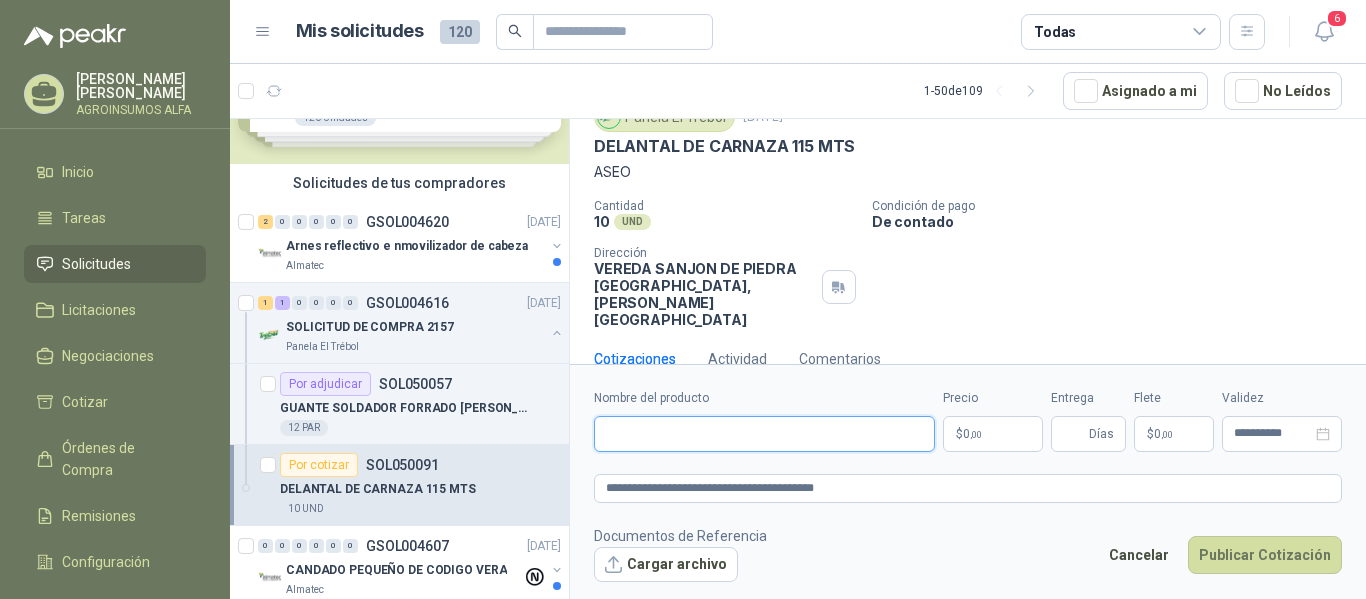 click on "Nombre del producto" at bounding box center (764, 434) 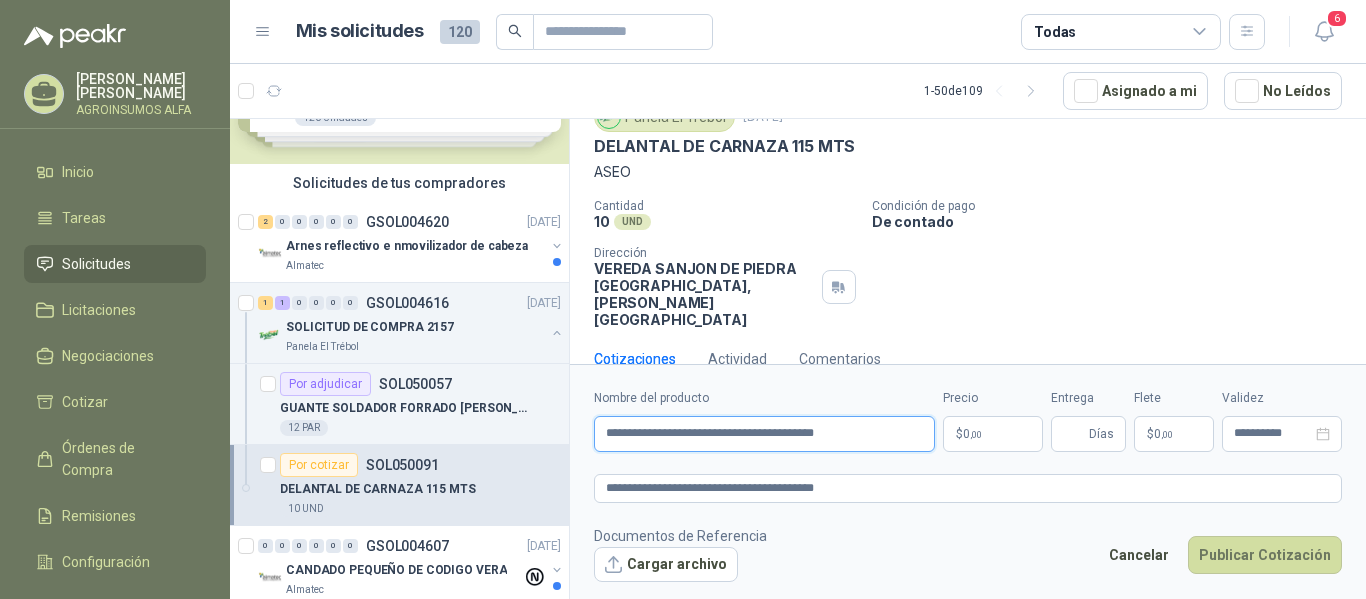 type on "**********" 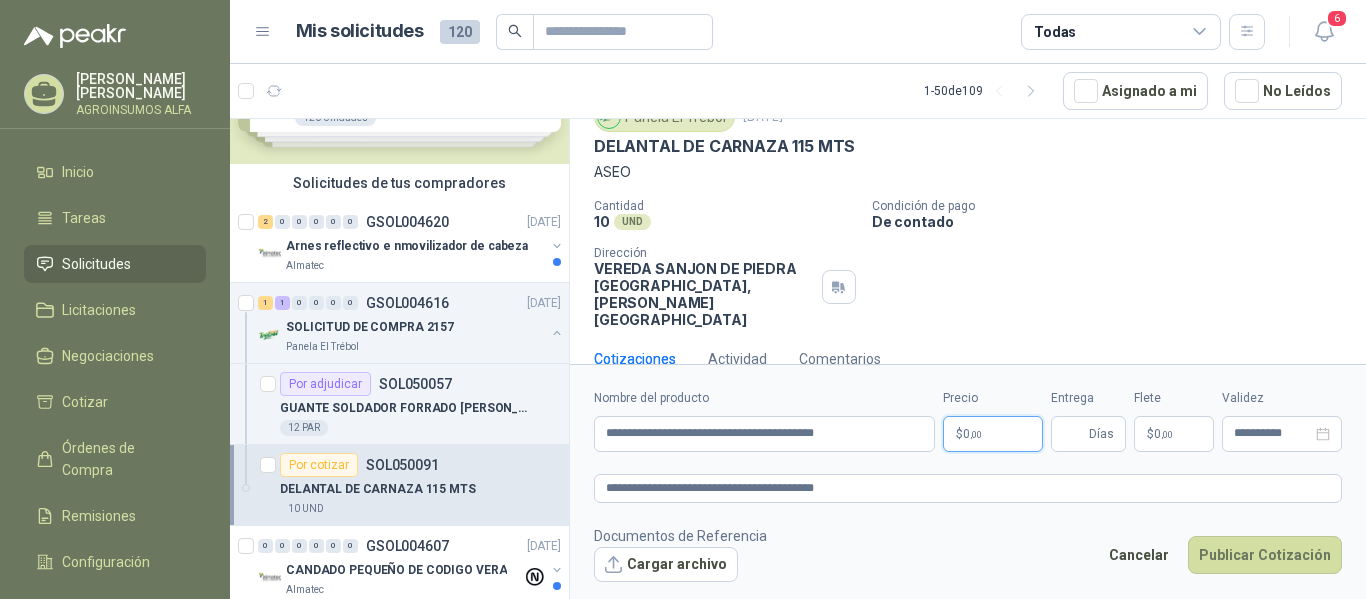 click on ",00" at bounding box center [976, 434] 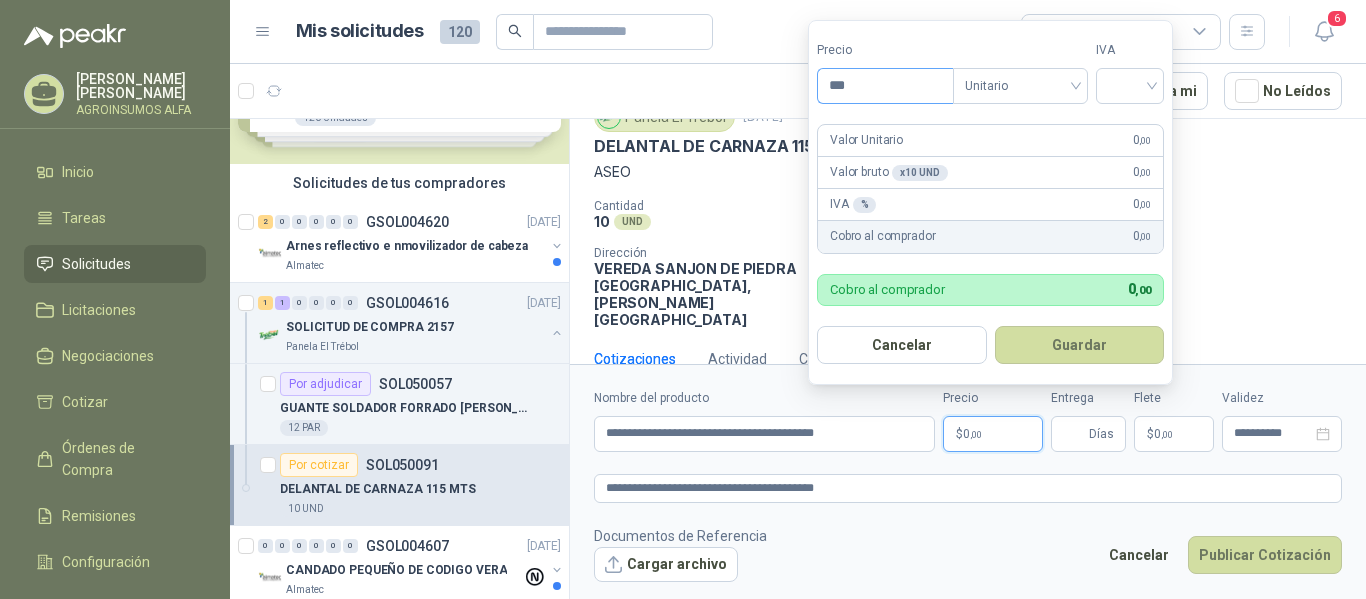 click on "***" at bounding box center [885, 86] 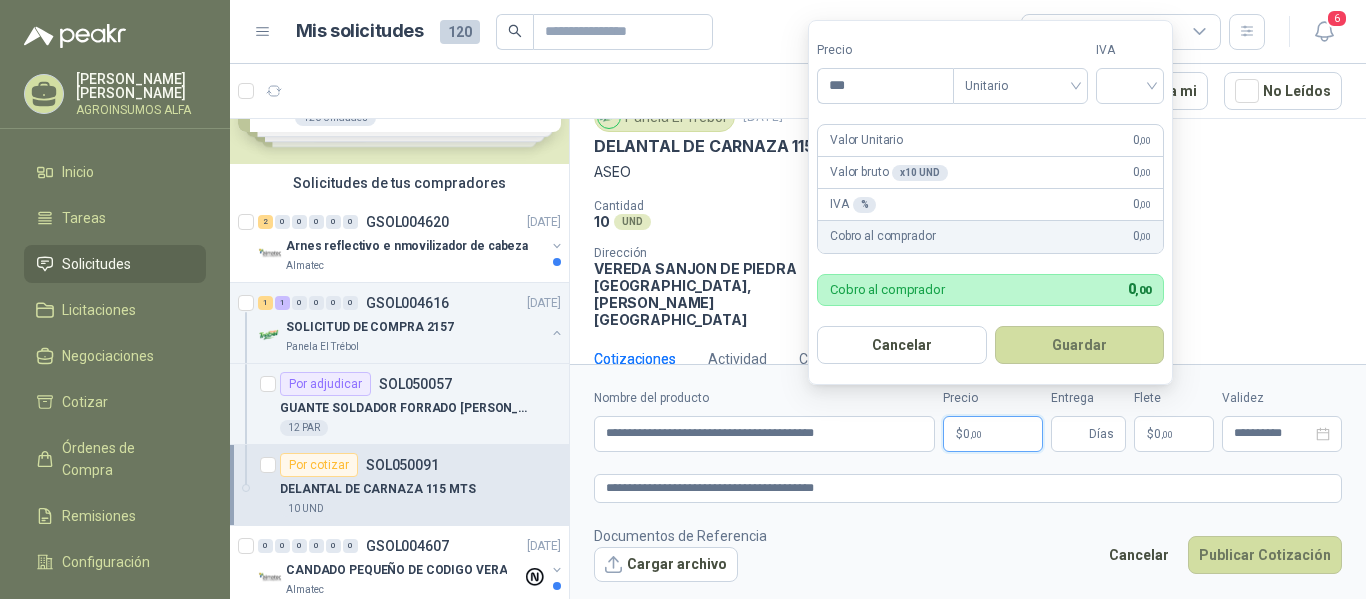drag, startPoint x: 863, startPoint y: 88, endPoint x: 805, endPoint y: 92, distance: 58.137768 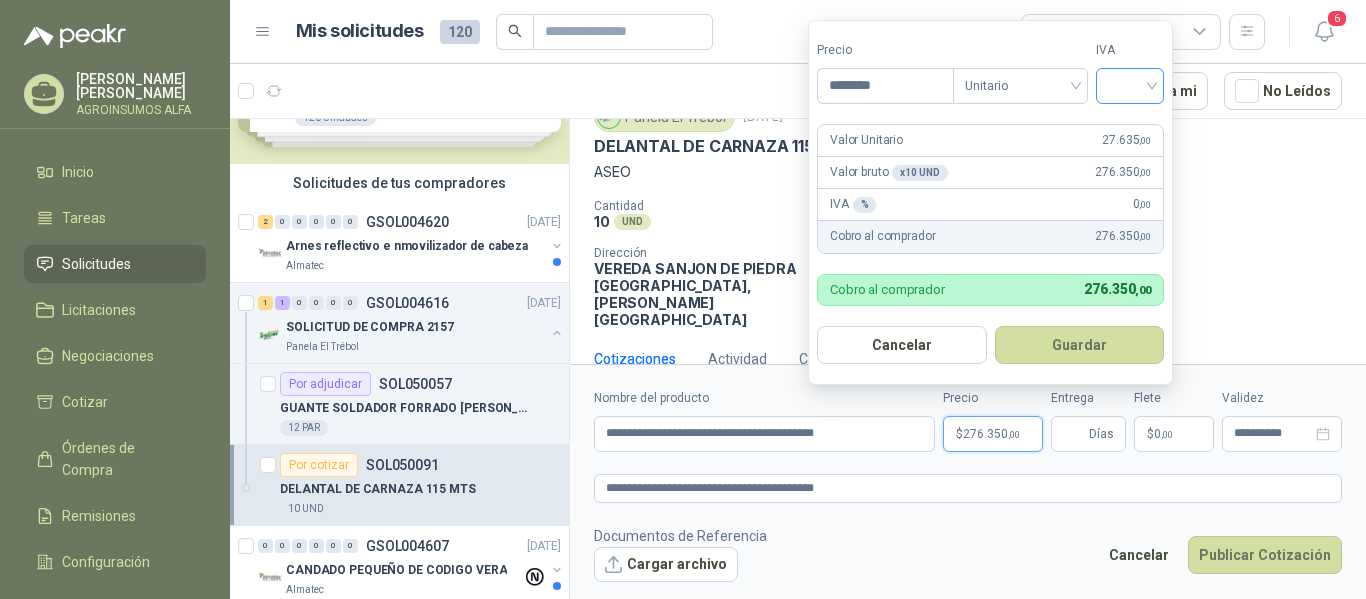 type on "********" 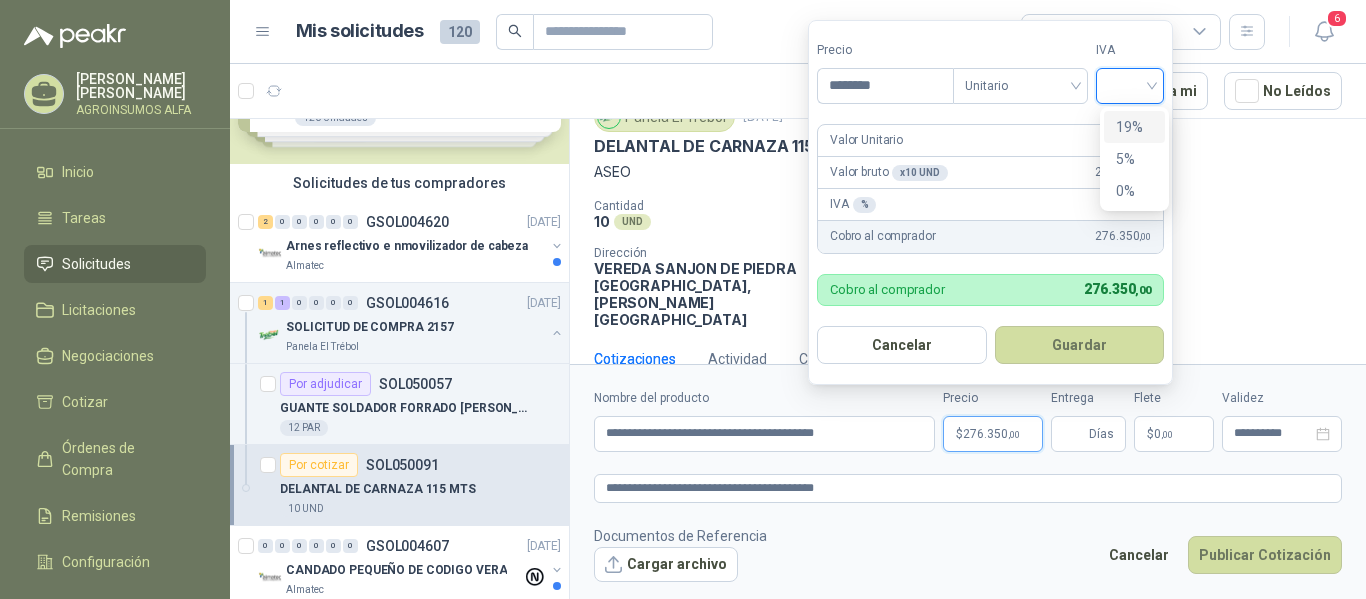 click on "19%" at bounding box center (1134, 127) 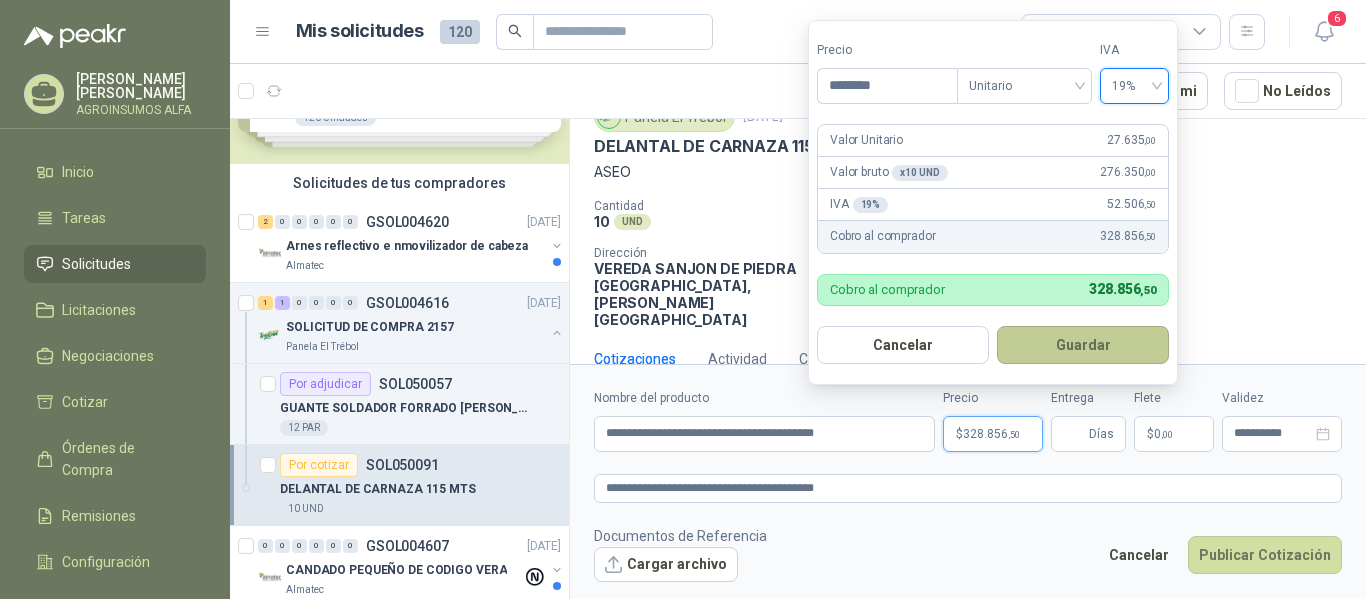 click on "Guardar" at bounding box center (1083, 345) 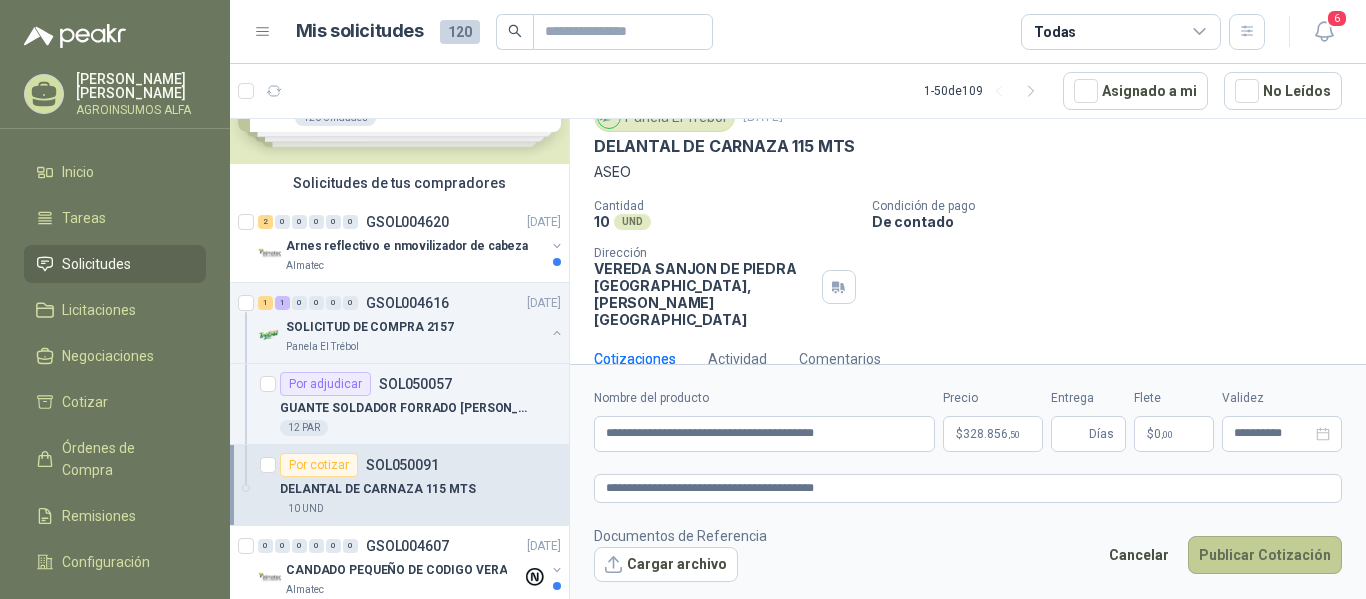 click on "Publicar Cotización" at bounding box center [1265, 555] 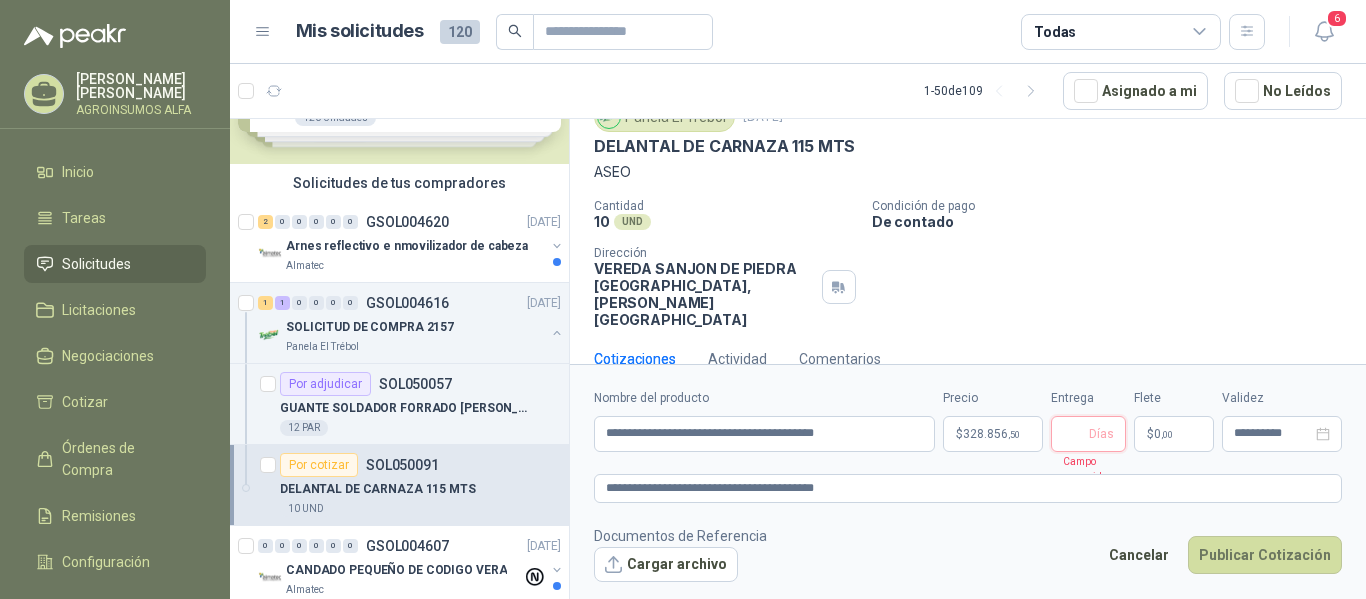 click on "Entrega" at bounding box center [1074, 434] 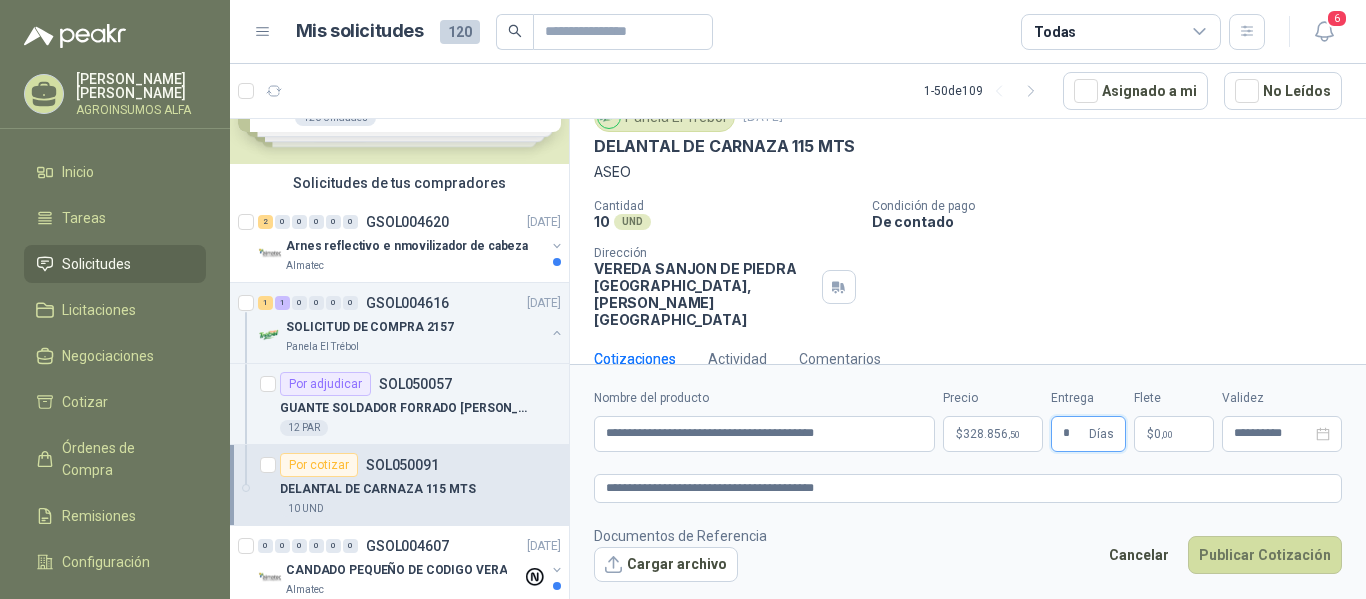 type on "*" 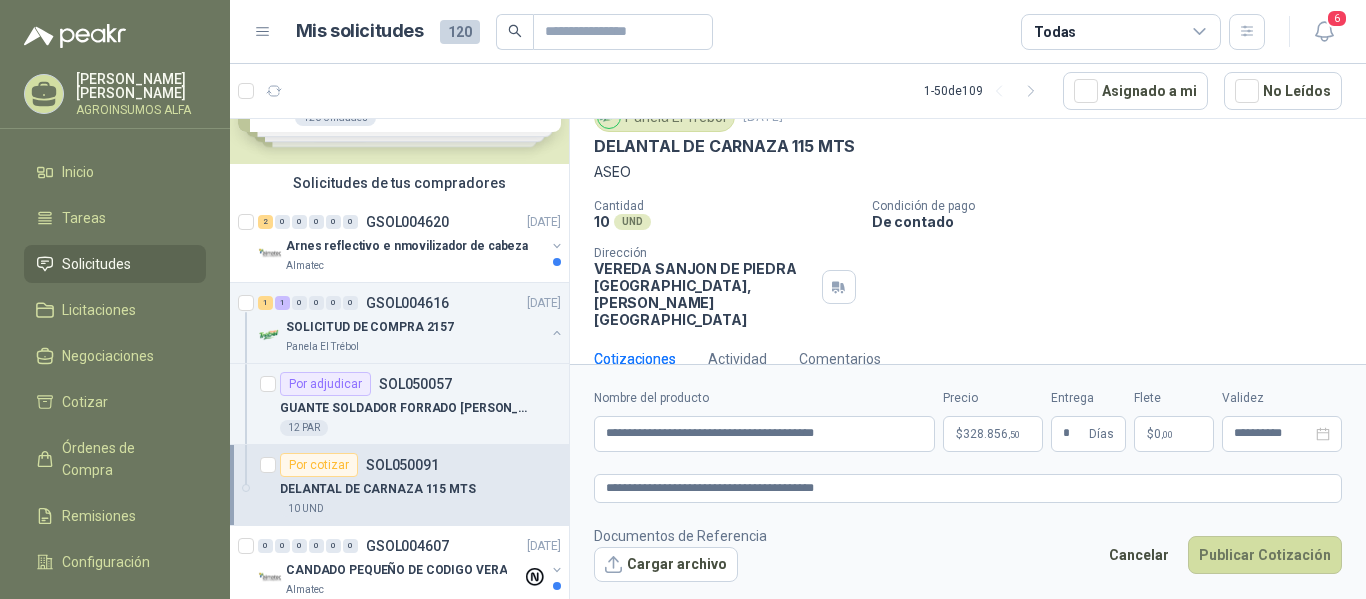 click on "Documentos de Referencia Cargar archivo Cancelar Publicar Cotización" at bounding box center (968, 554) 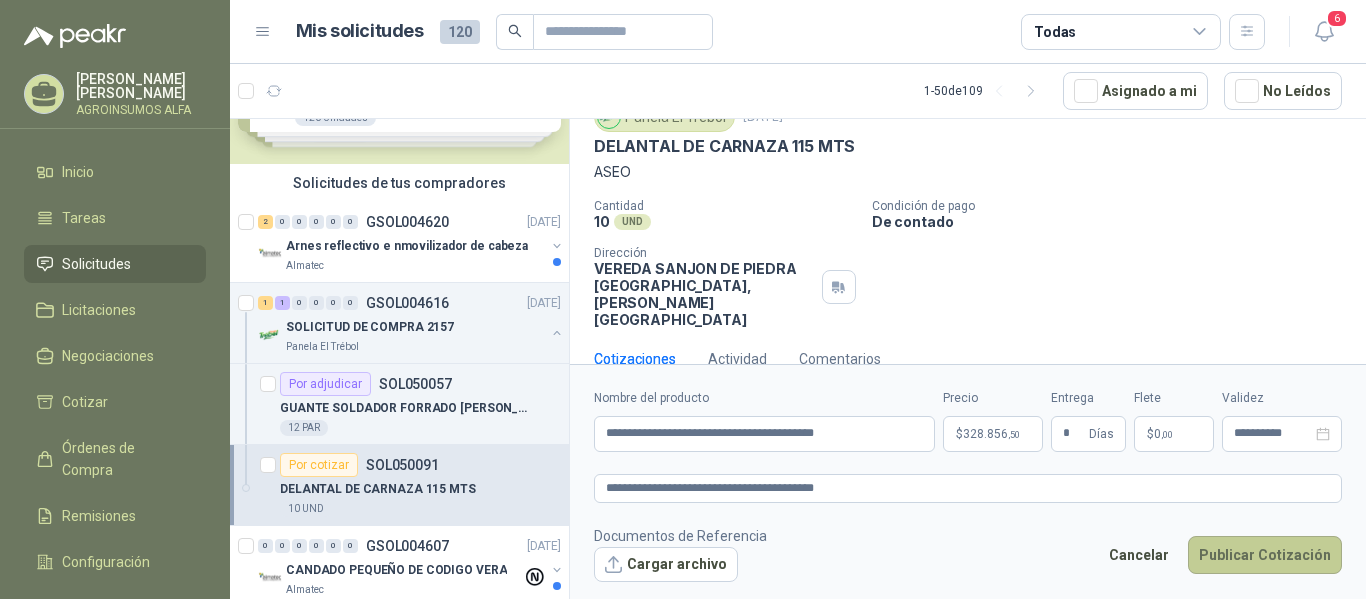 click on "Publicar Cotización" at bounding box center [1265, 555] 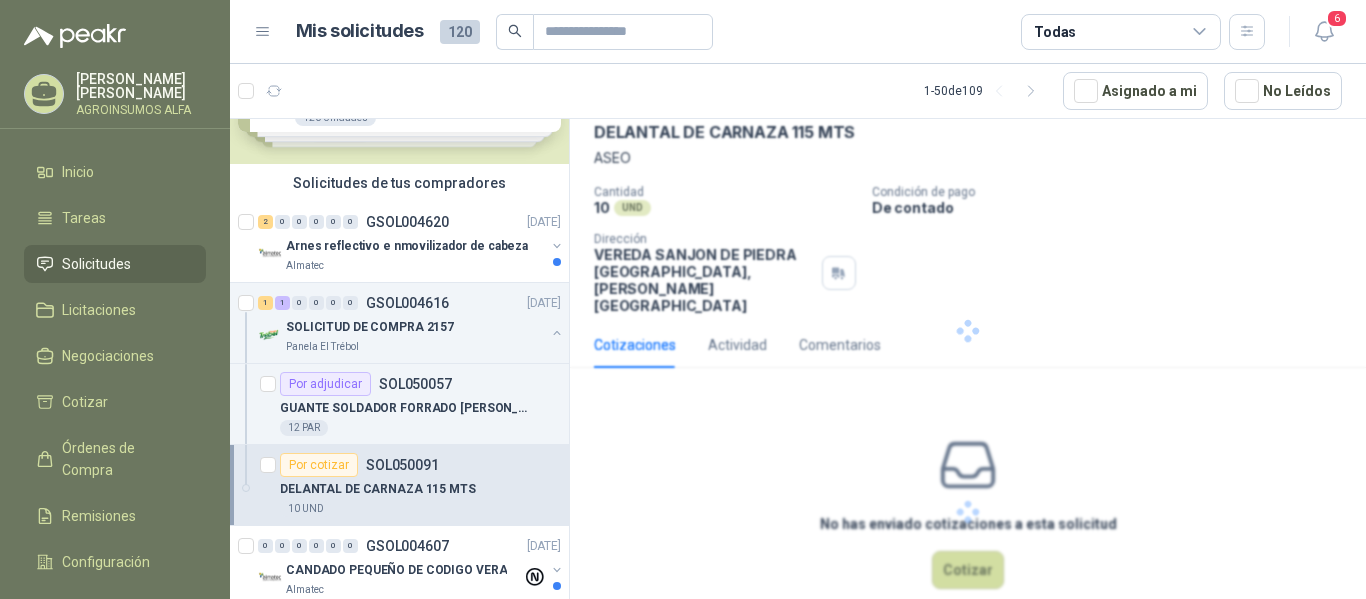 scroll, scrollTop: 0, scrollLeft: 0, axis: both 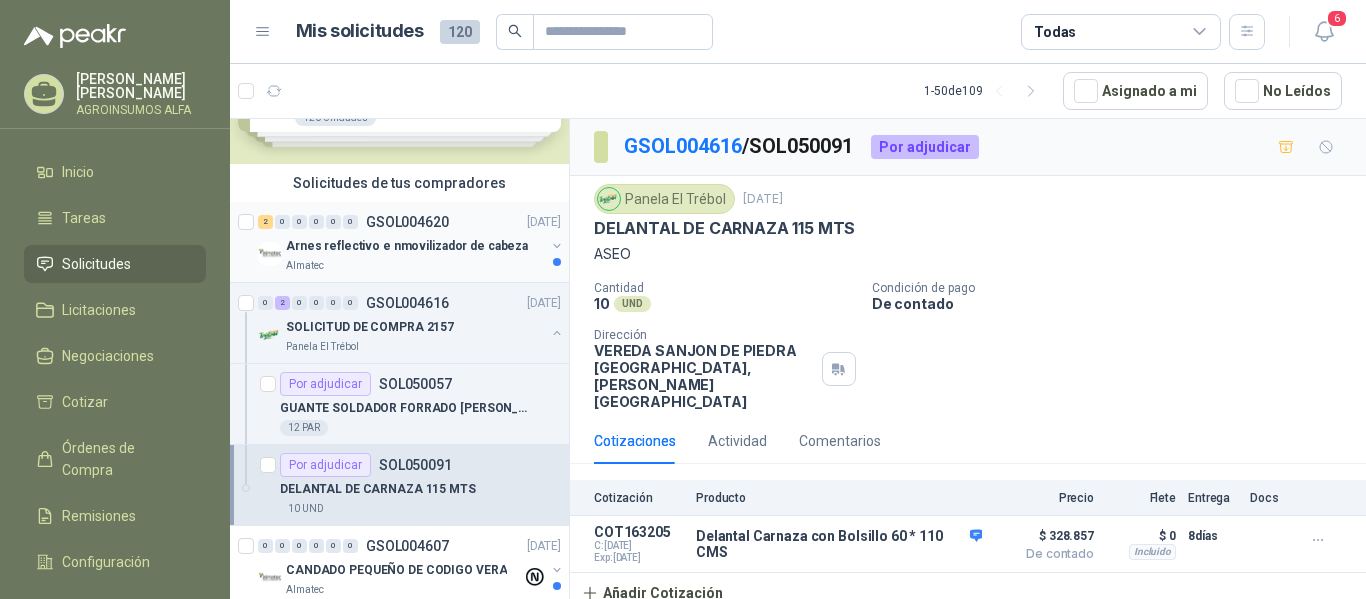 click on "Arnes reflectivo e nmovilizador de cabeza" at bounding box center (407, 246) 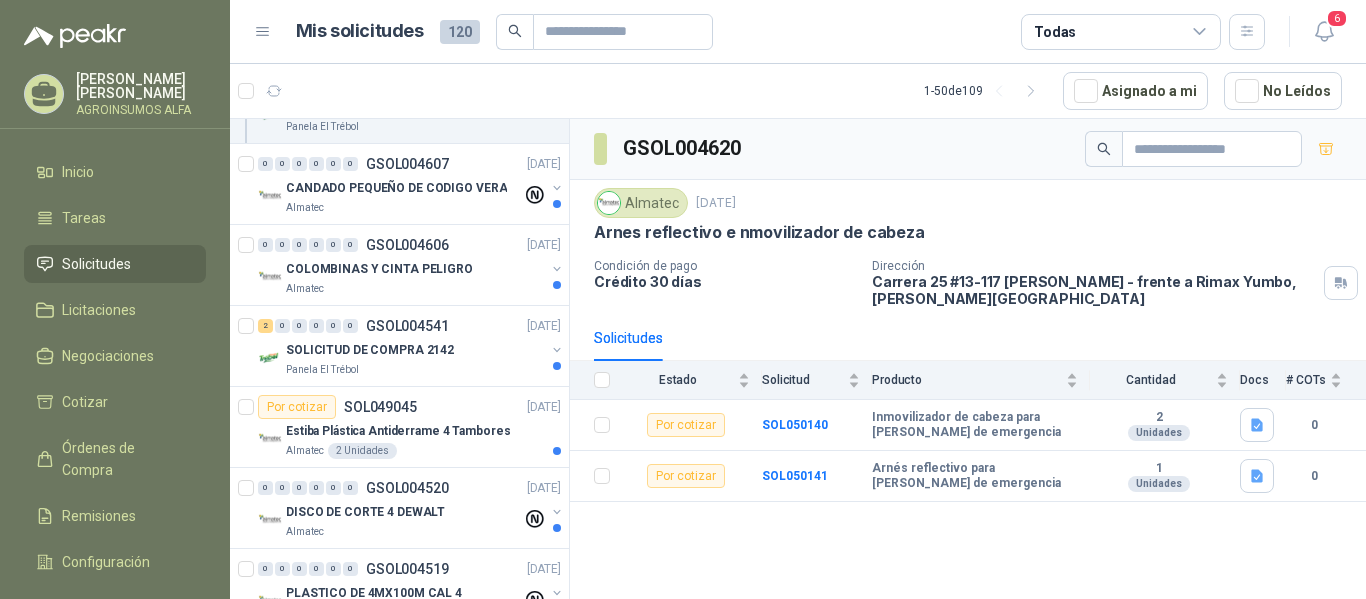 scroll, scrollTop: 500, scrollLeft: 0, axis: vertical 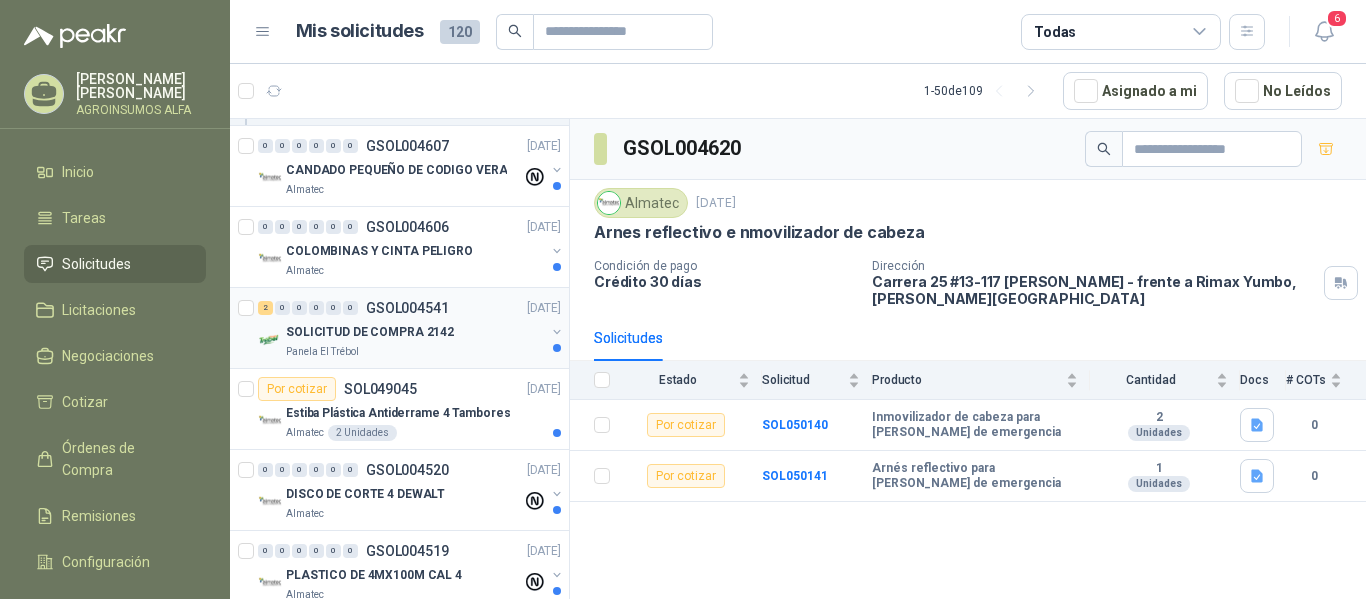 click on "SOLICITUD DE COMPRA 2142" at bounding box center (370, 332) 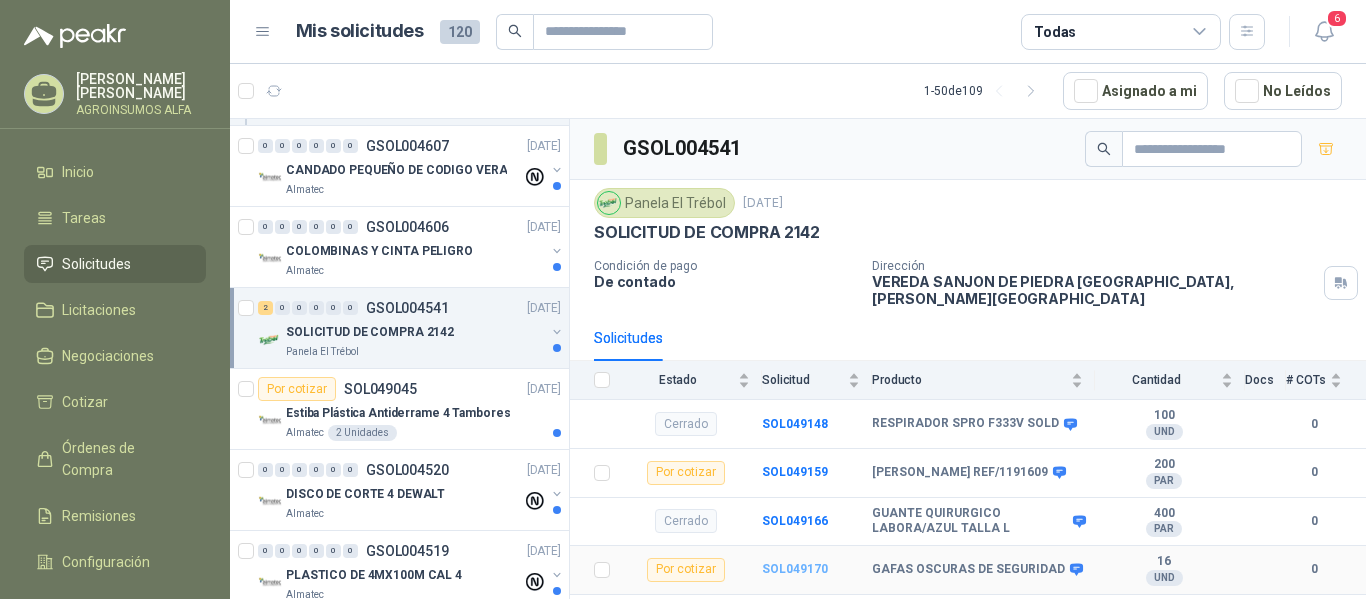 click on "SOL049170" at bounding box center [795, 569] 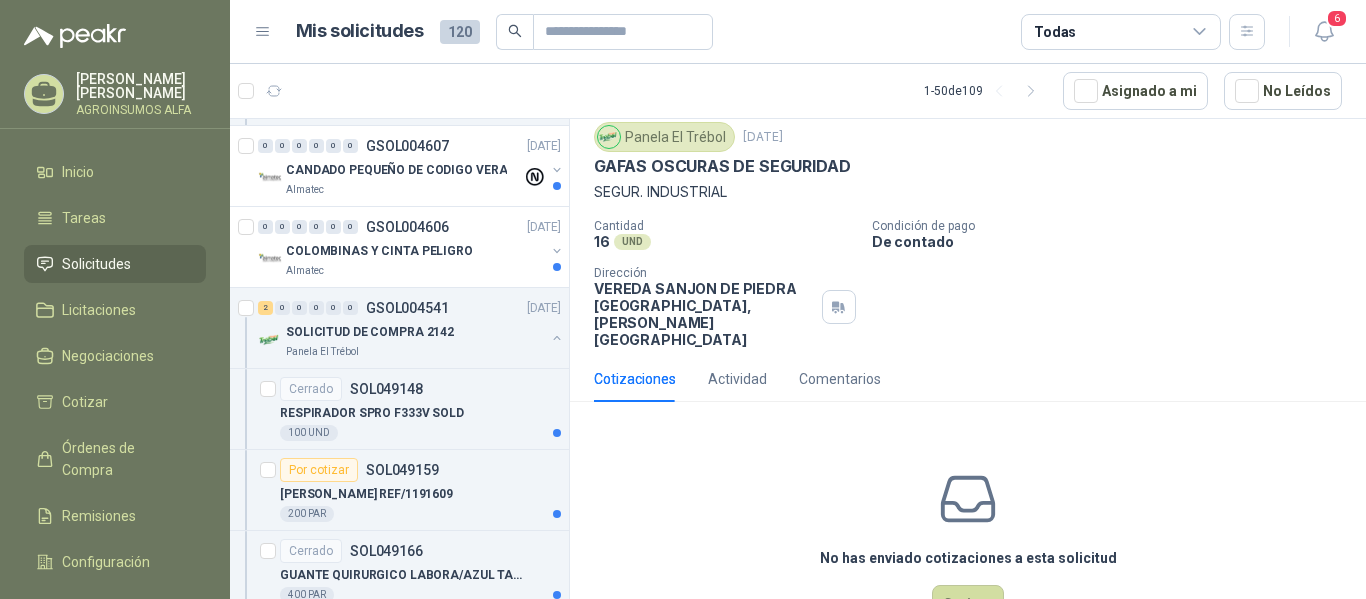 scroll, scrollTop: 96, scrollLeft: 0, axis: vertical 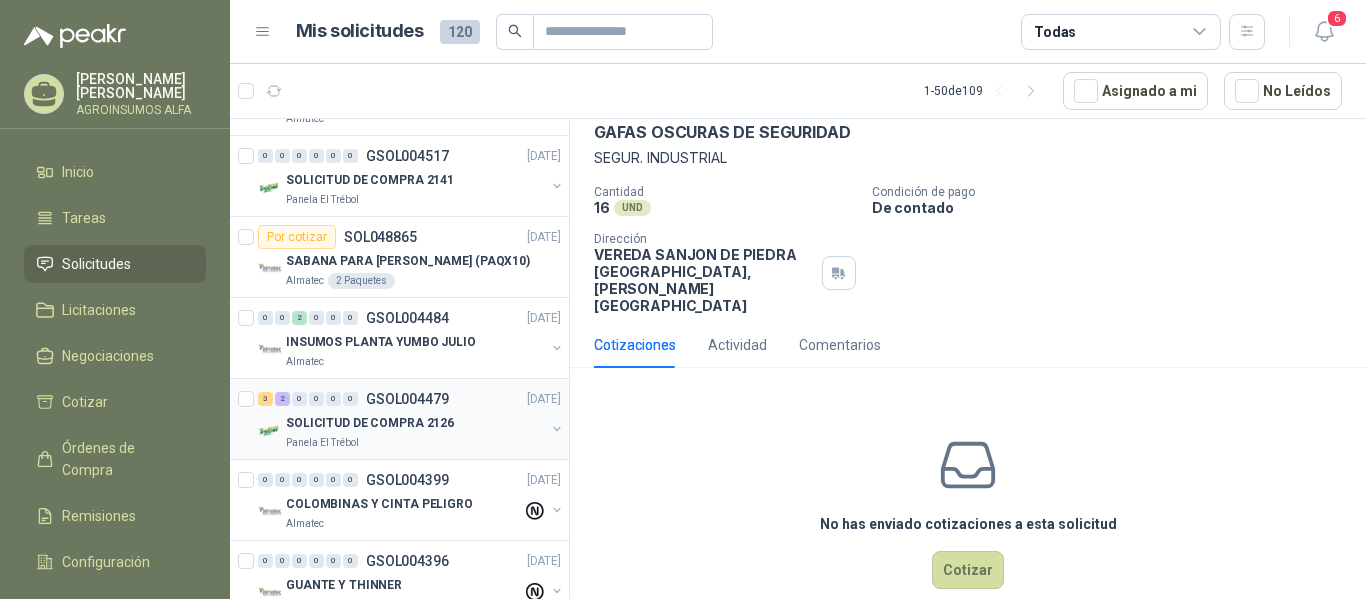 click on "SOLICITUD DE COMPRA 2126" at bounding box center [370, 423] 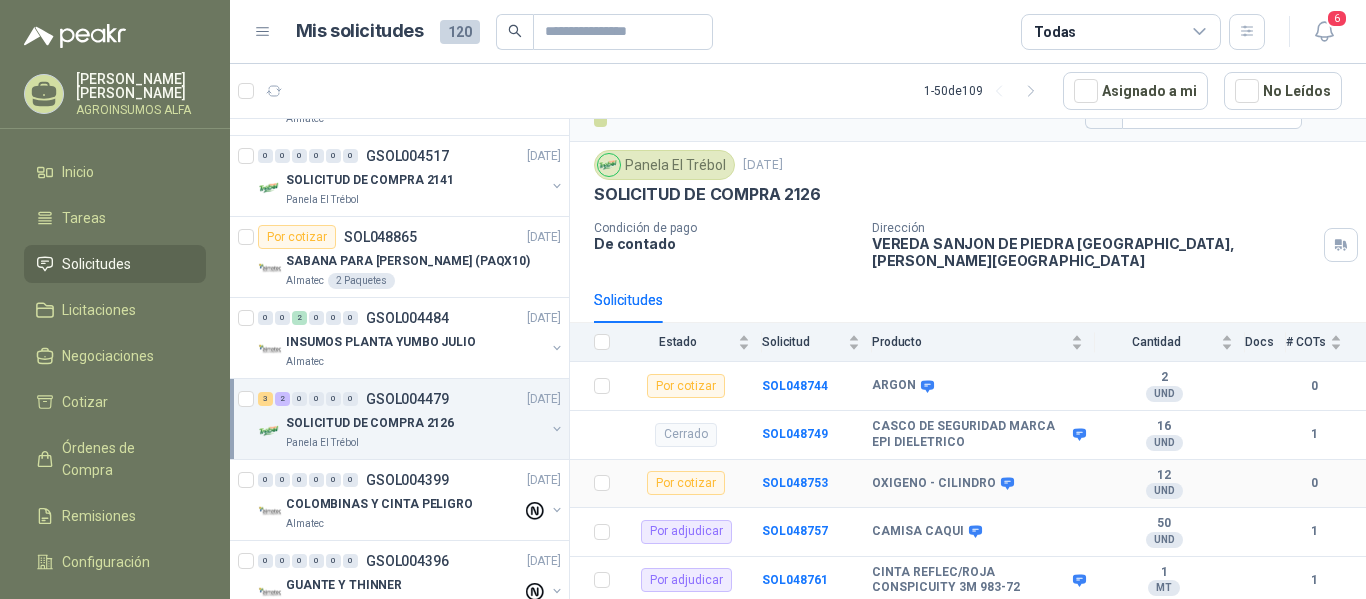 scroll, scrollTop: 72, scrollLeft: 0, axis: vertical 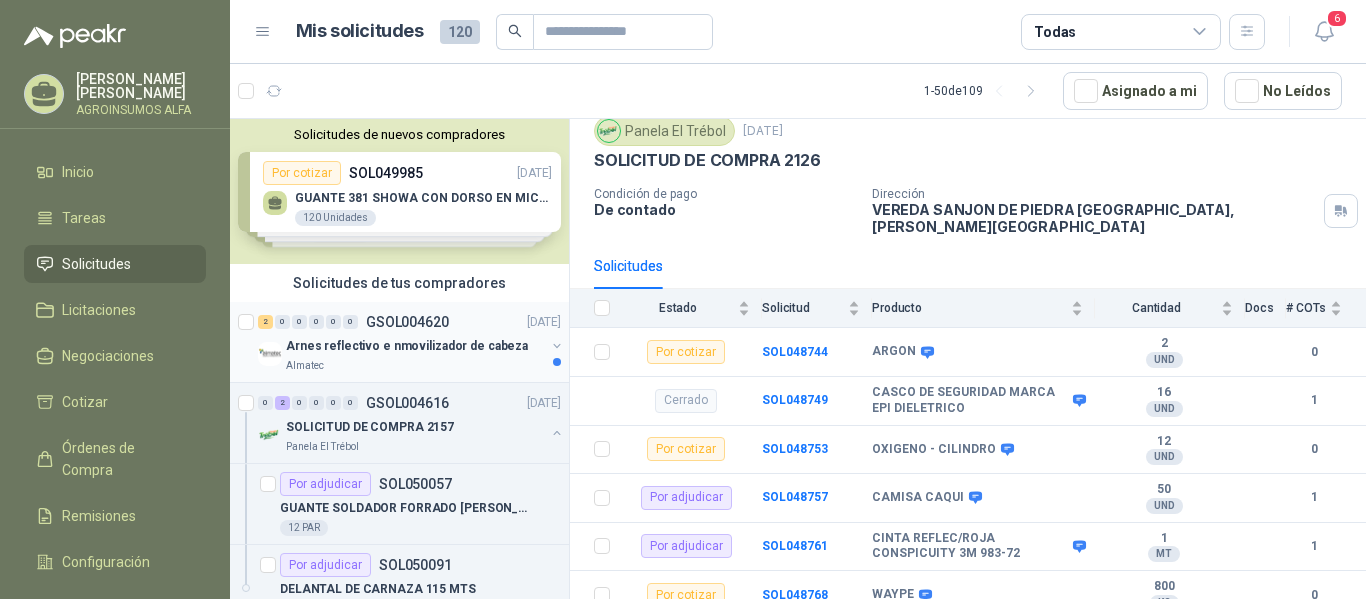 click on "2   0   0   0   0   0   GSOL004620 [DATE]" at bounding box center [411, 322] 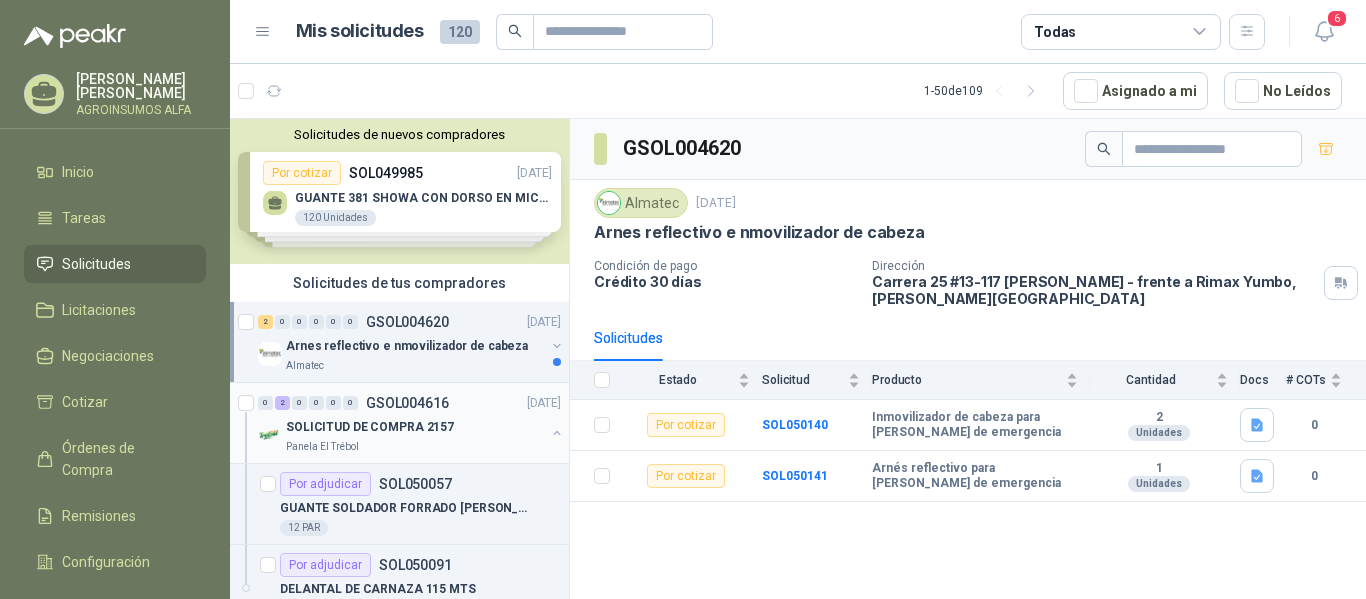 click on "SOLICITUD DE COMPRA 2157" at bounding box center [370, 427] 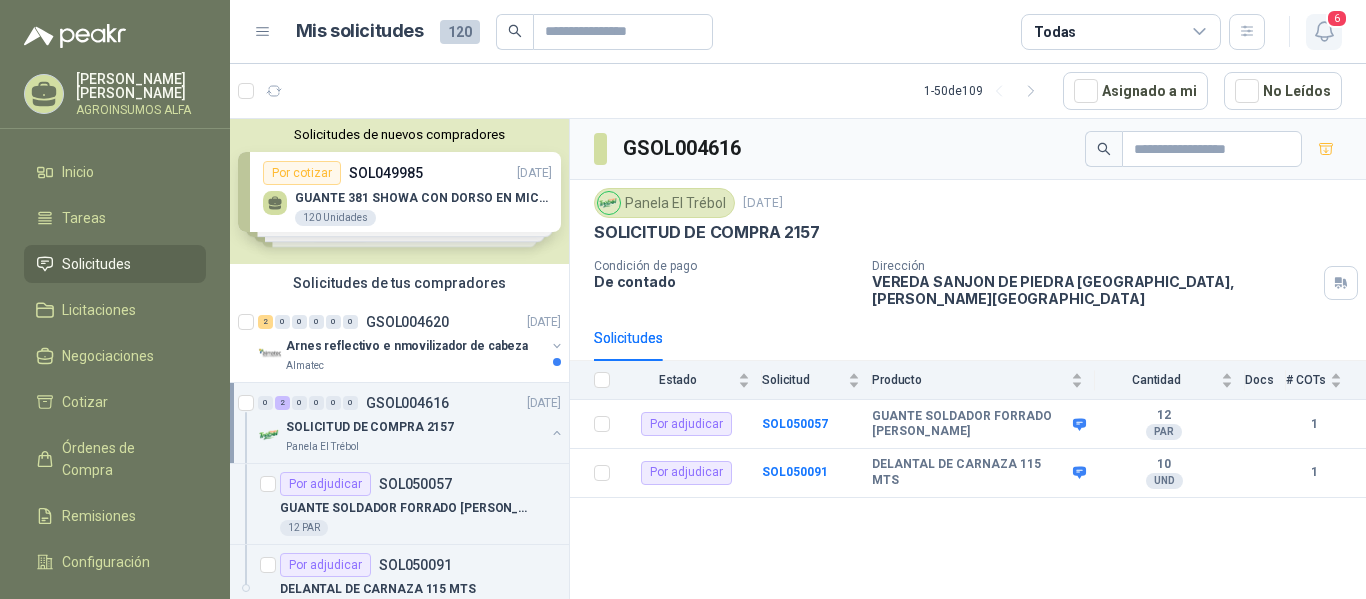 click 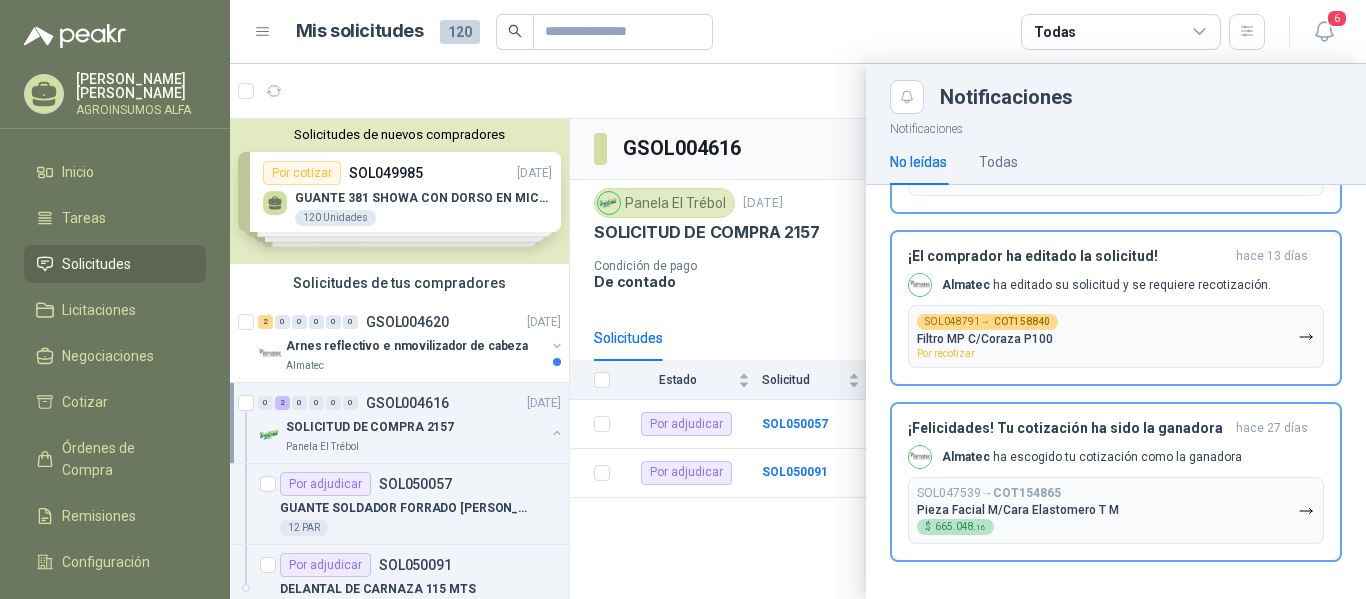 scroll, scrollTop: 827, scrollLeft: 0, axis: vertical 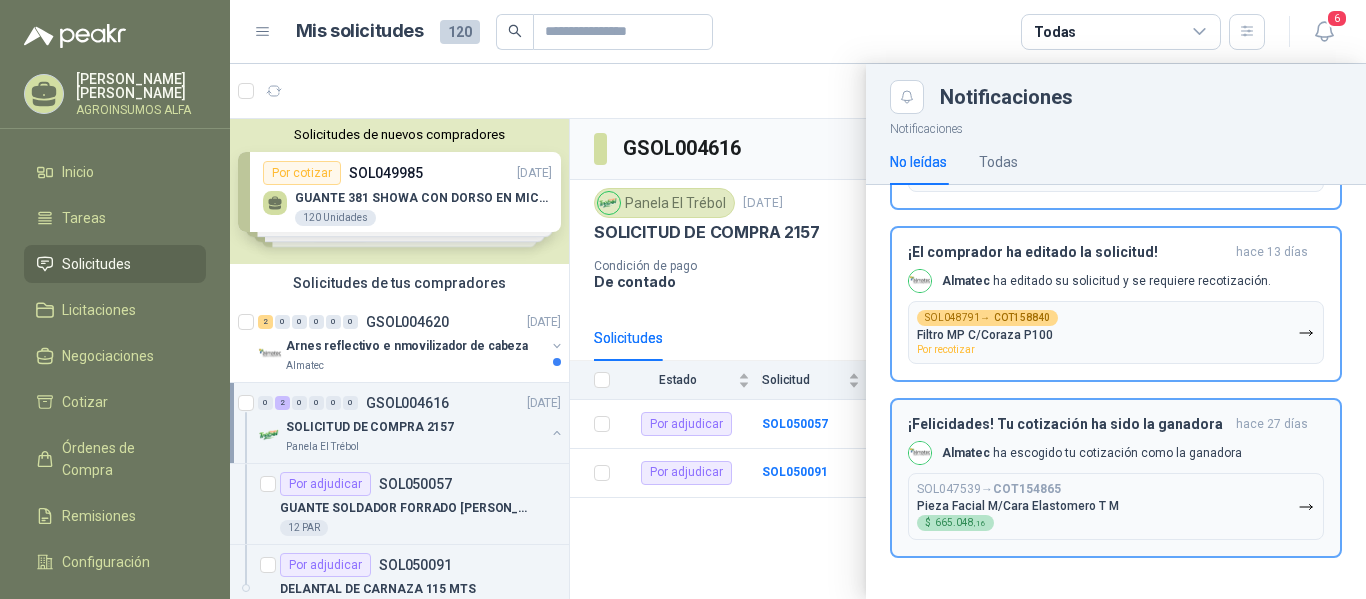 click on "Almatec    ha escogido tu cotización como la ganadora" at bounding box center [1092, 453] 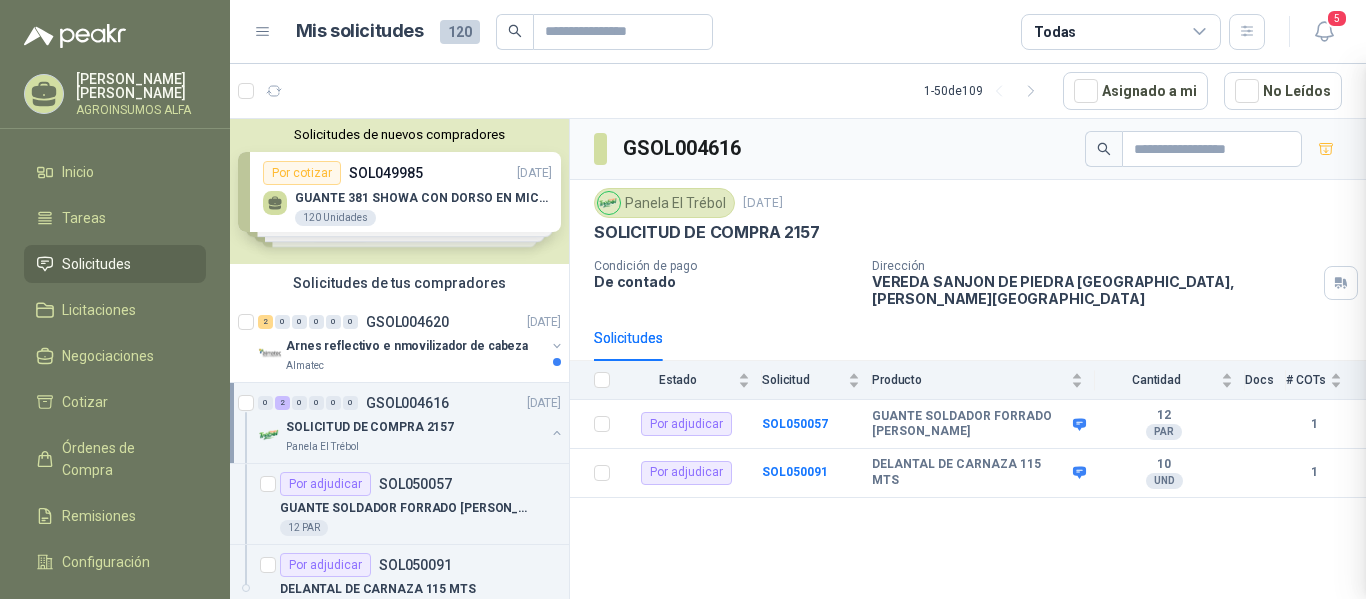 scroll, scrollTop: 653, scrollLeft: 0, axis: vertical 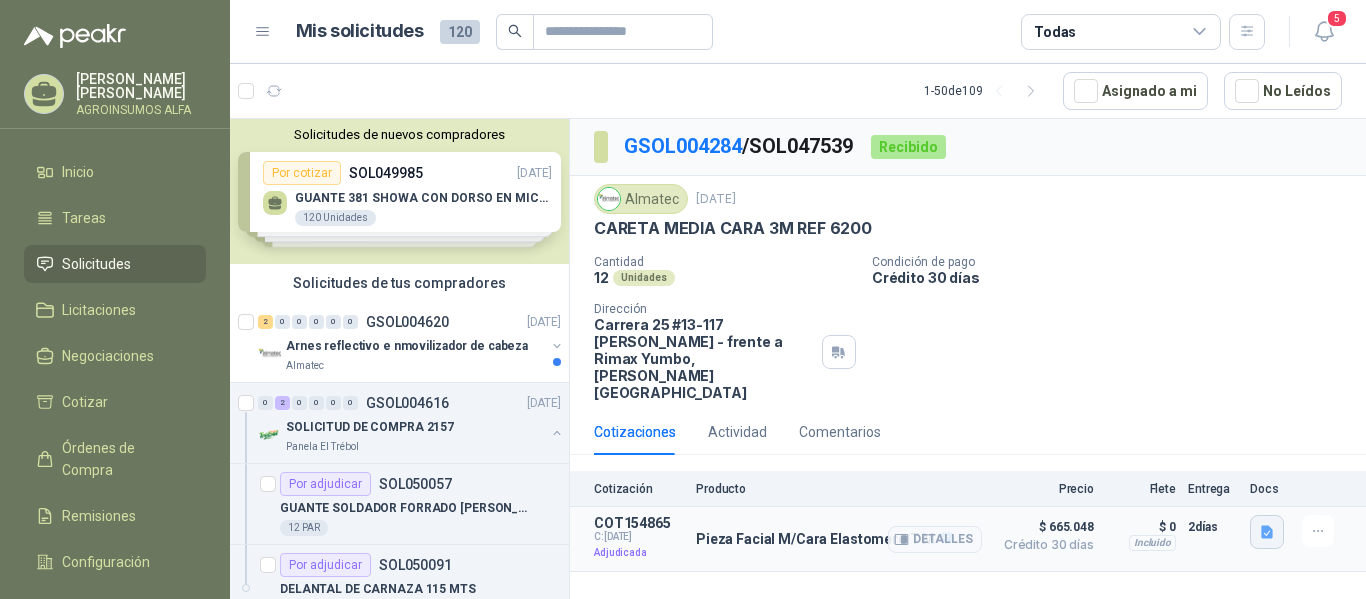 click 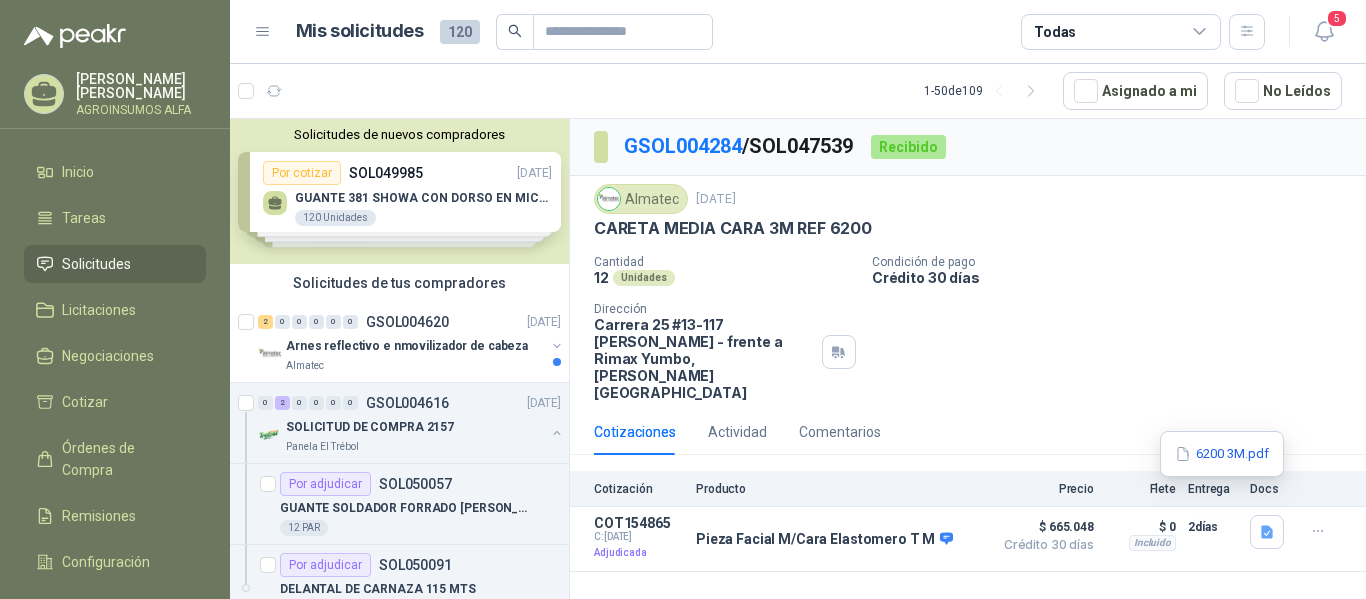 click on "Crédito 30 días" at bounding box center (1115, 277) 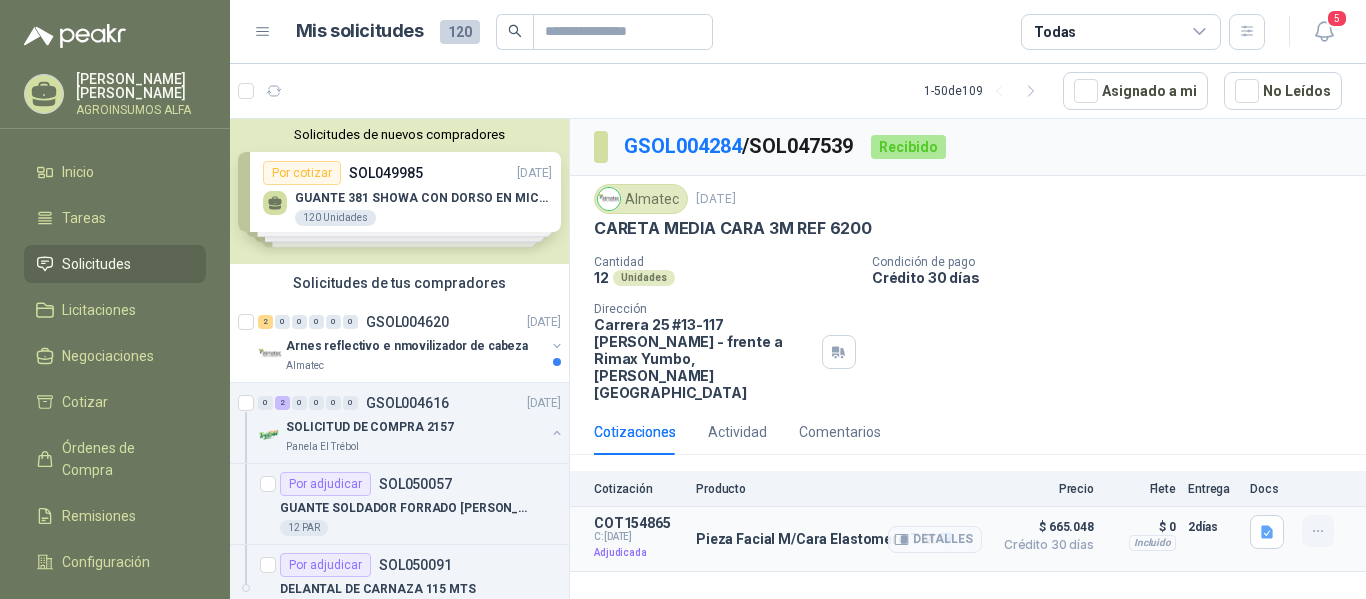 click 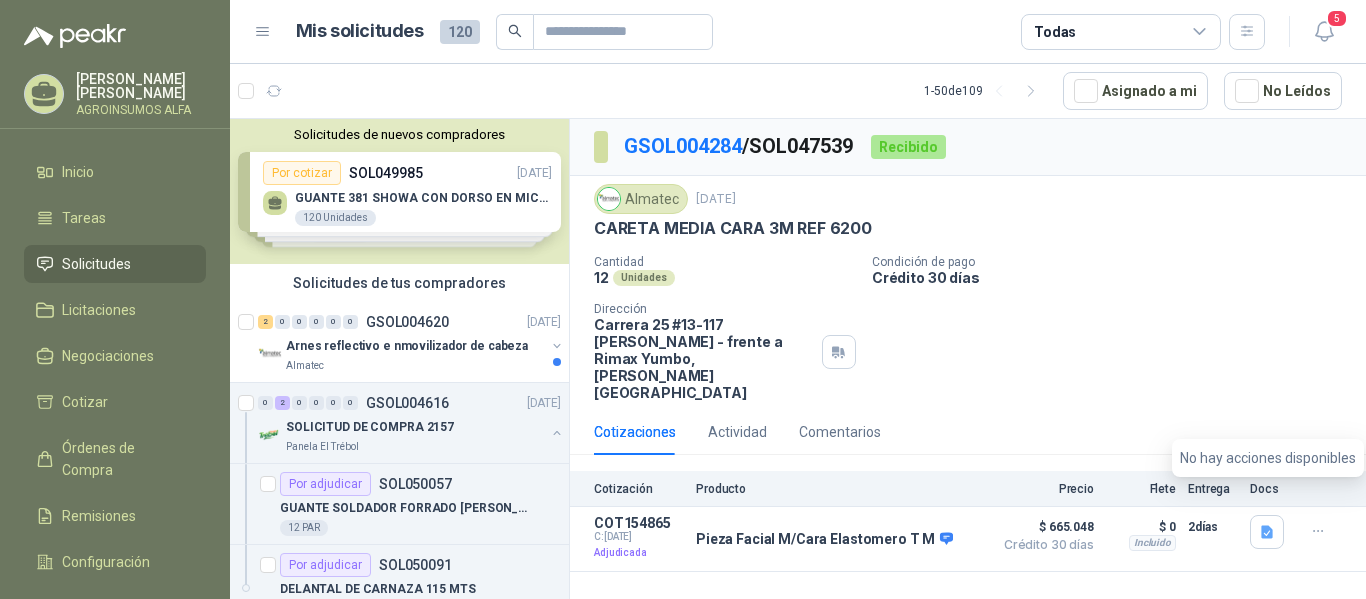 click on "Cantidad 12   Unidades Condición de pago Crédito 30 días Dirección Carrera 25 #13-117 Cencar Yumbo - frente a Rimax   Yumbo ,  [PERSON_NAME][GEOGRAPHIC_DATA]" at bounding box center [968, 328] 